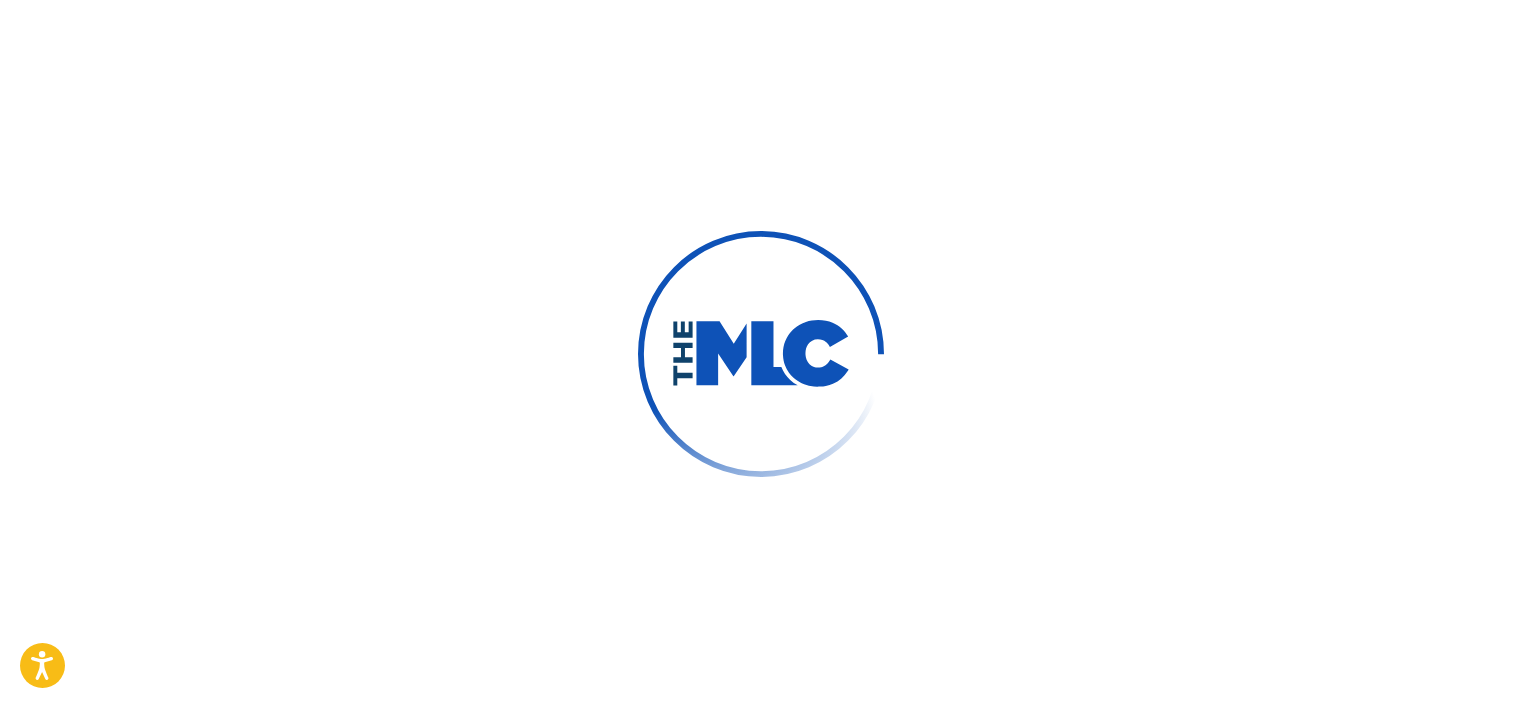 scroll, scrollTop: 32, scrollLeft: 0, axis: vertical 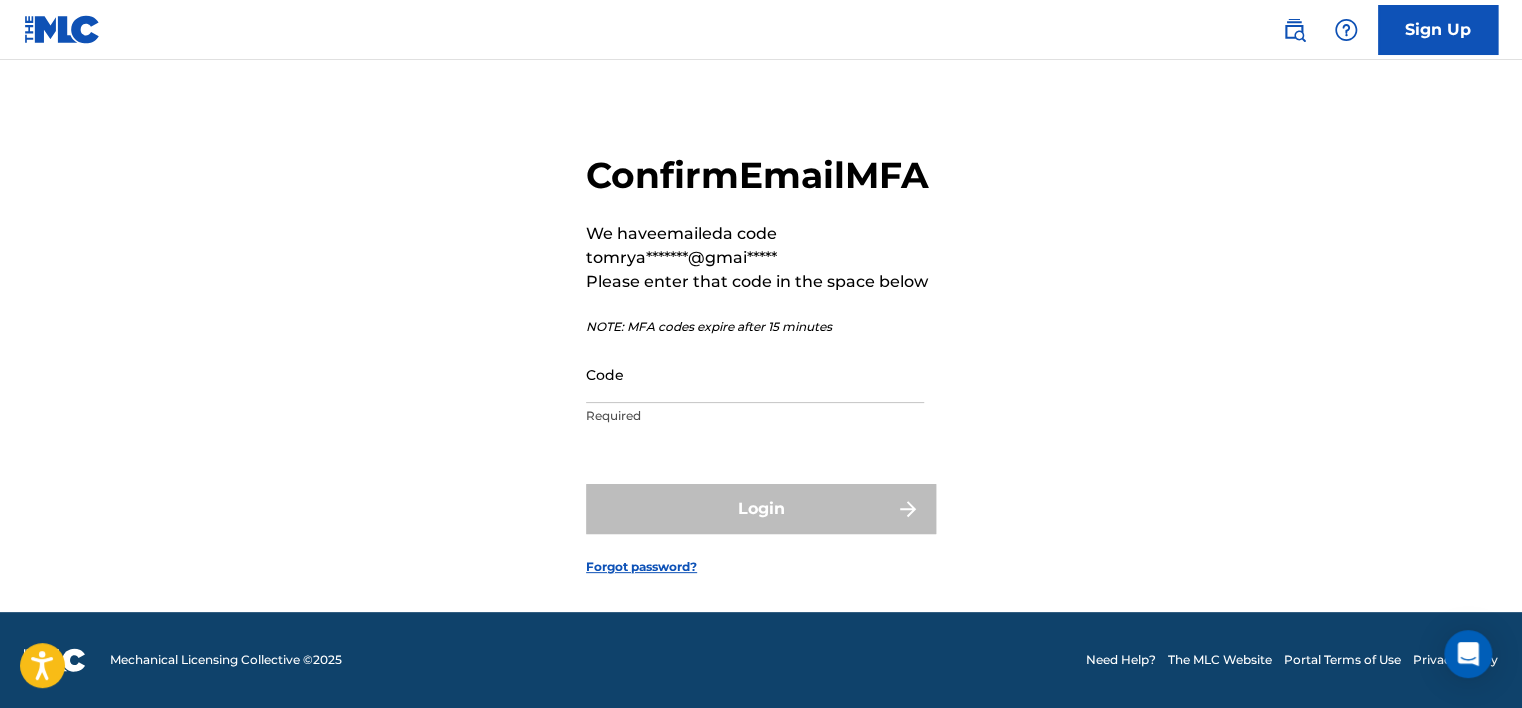 click on "Code" at bounding box center (755, 374) 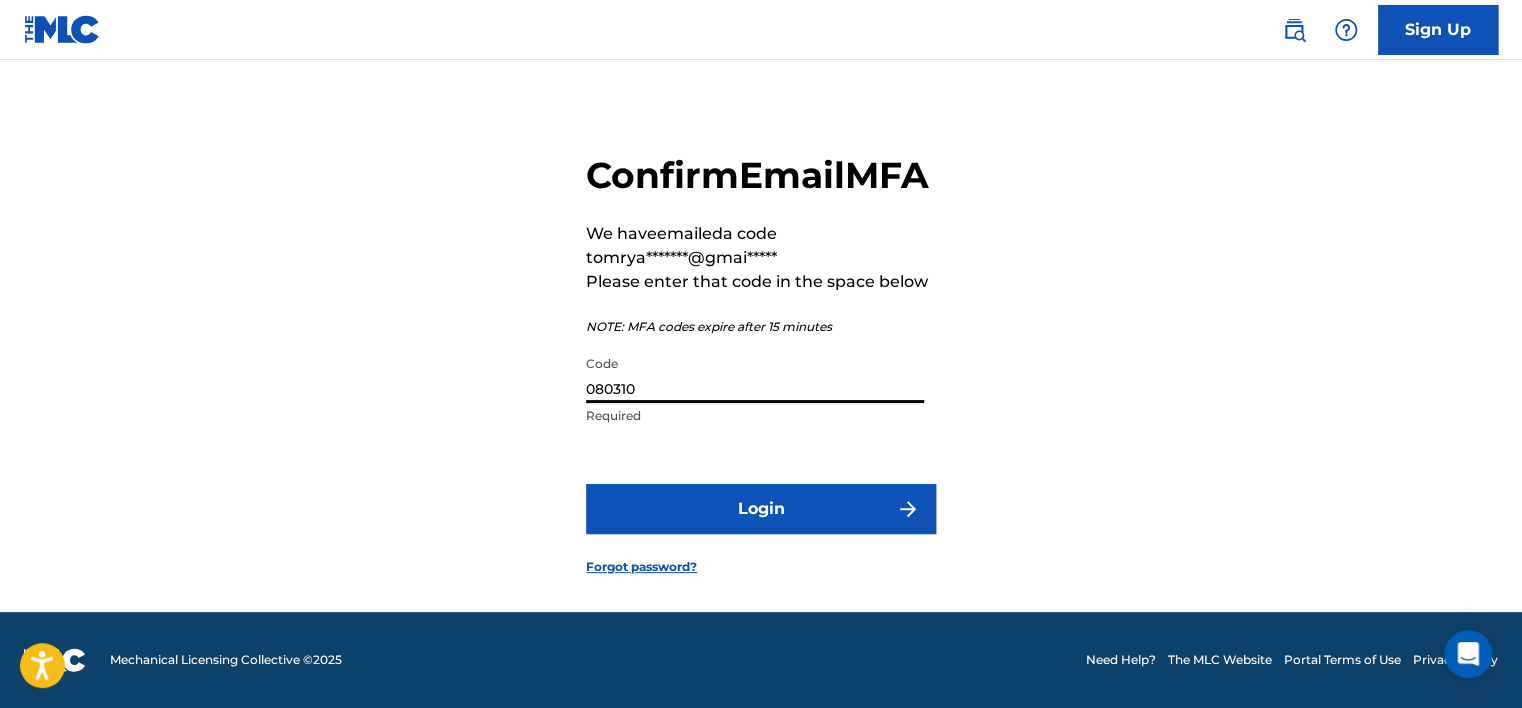 type on "080310" 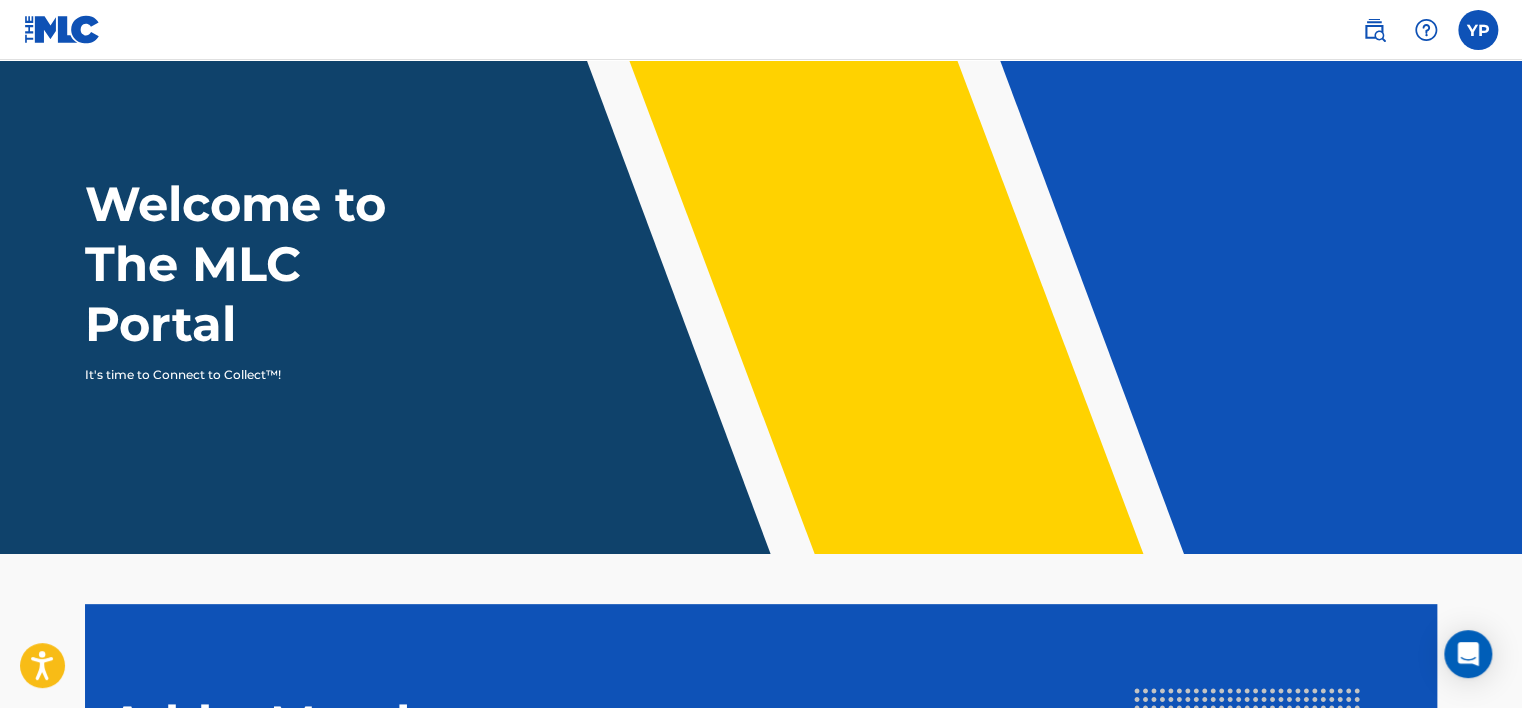 scroll, scrollTop: 0, scrollLeft: 0, axis: both 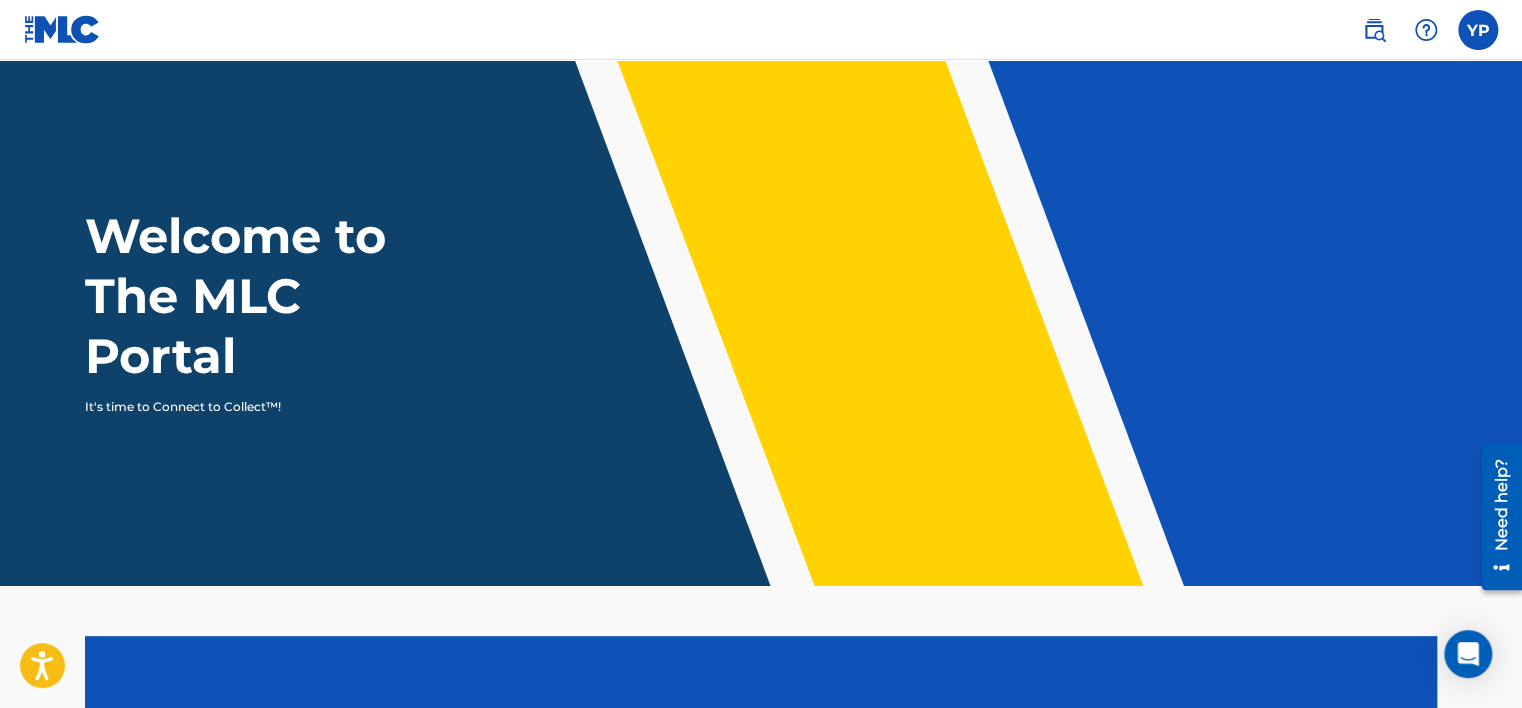 click at bounding box center [1478, 30] 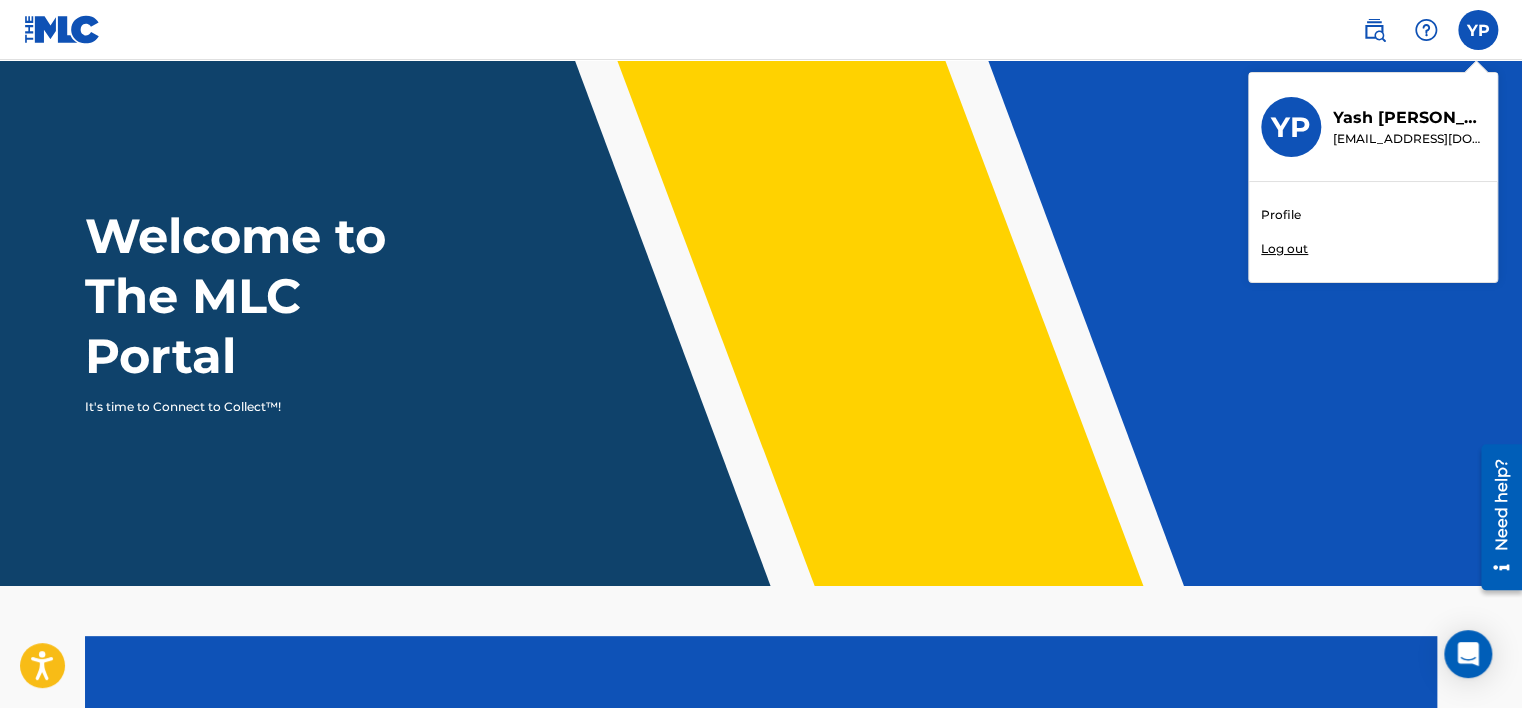 click on "Profile" at bounding box center (1281, 215) 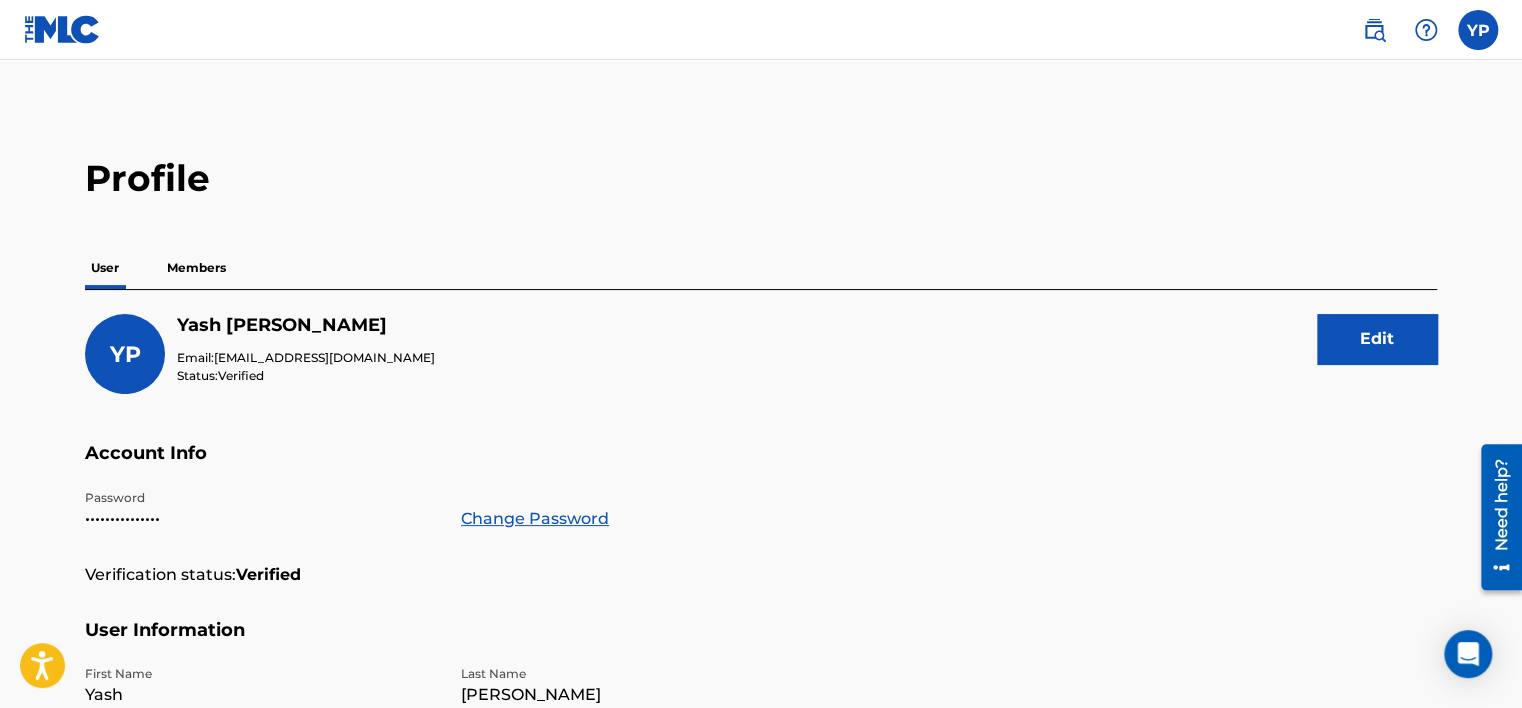 click on "Members" at bounding box center [196, 268] 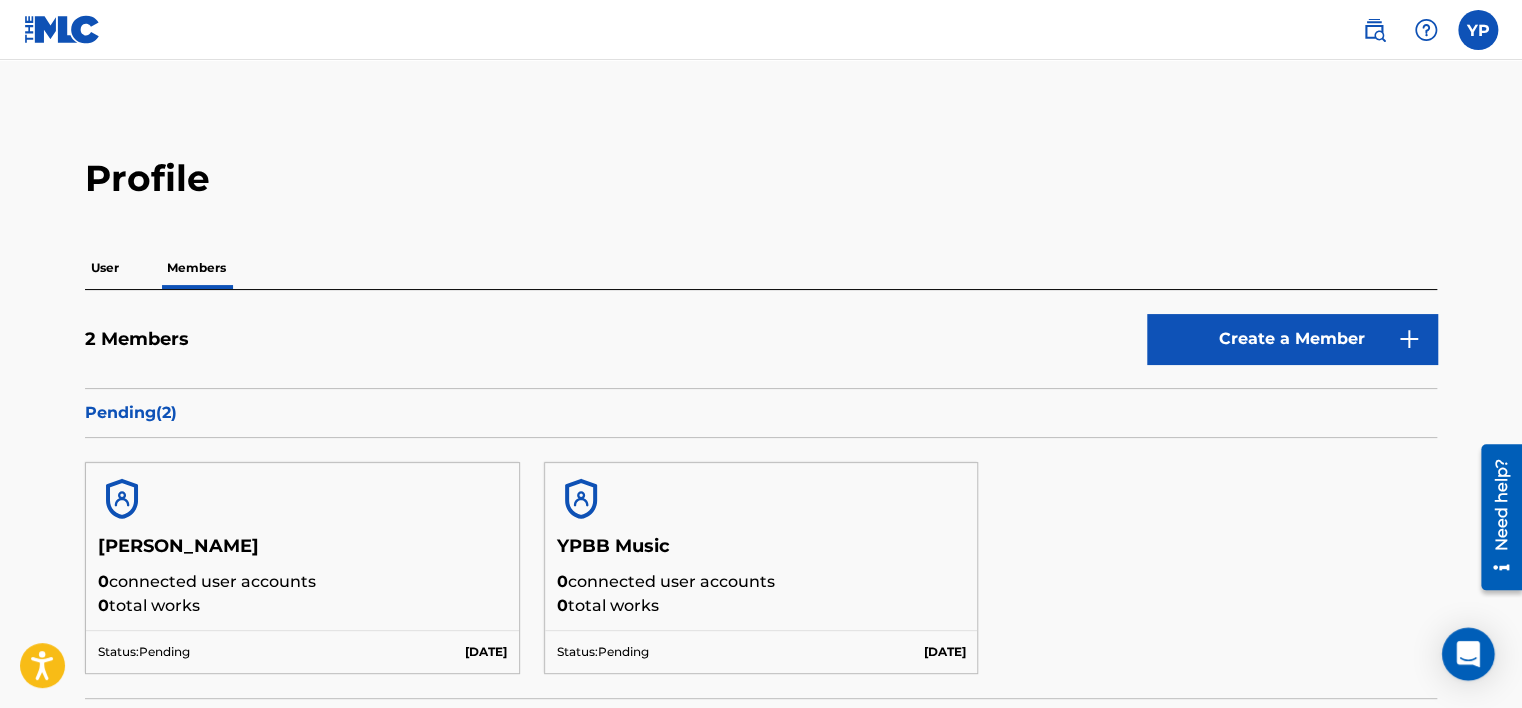 click at bounding box center [1468, 654] 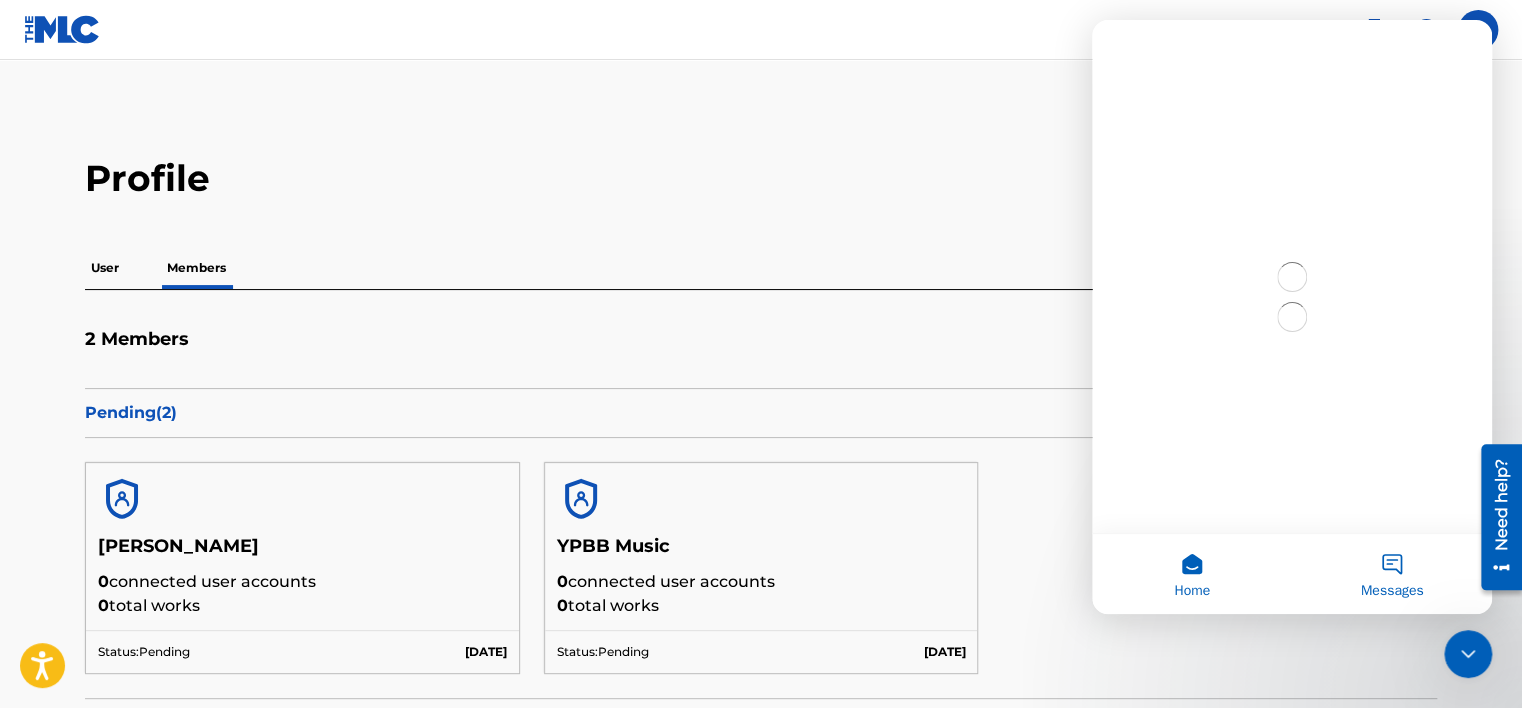 scroll, scrollTop: 0, scrollLeft: 0, axis: both 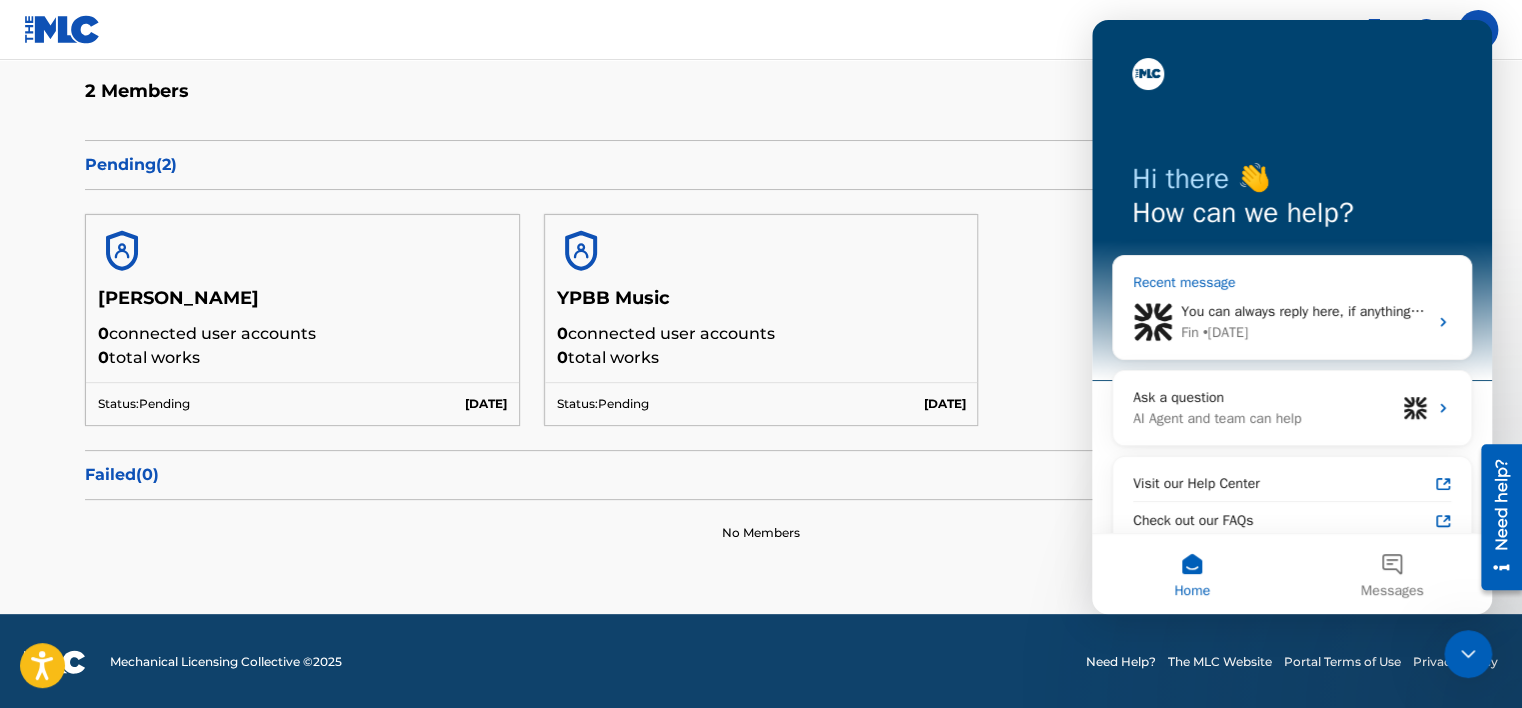 click on "Fin •  [DATE]" at bounding box center [1304, 332] 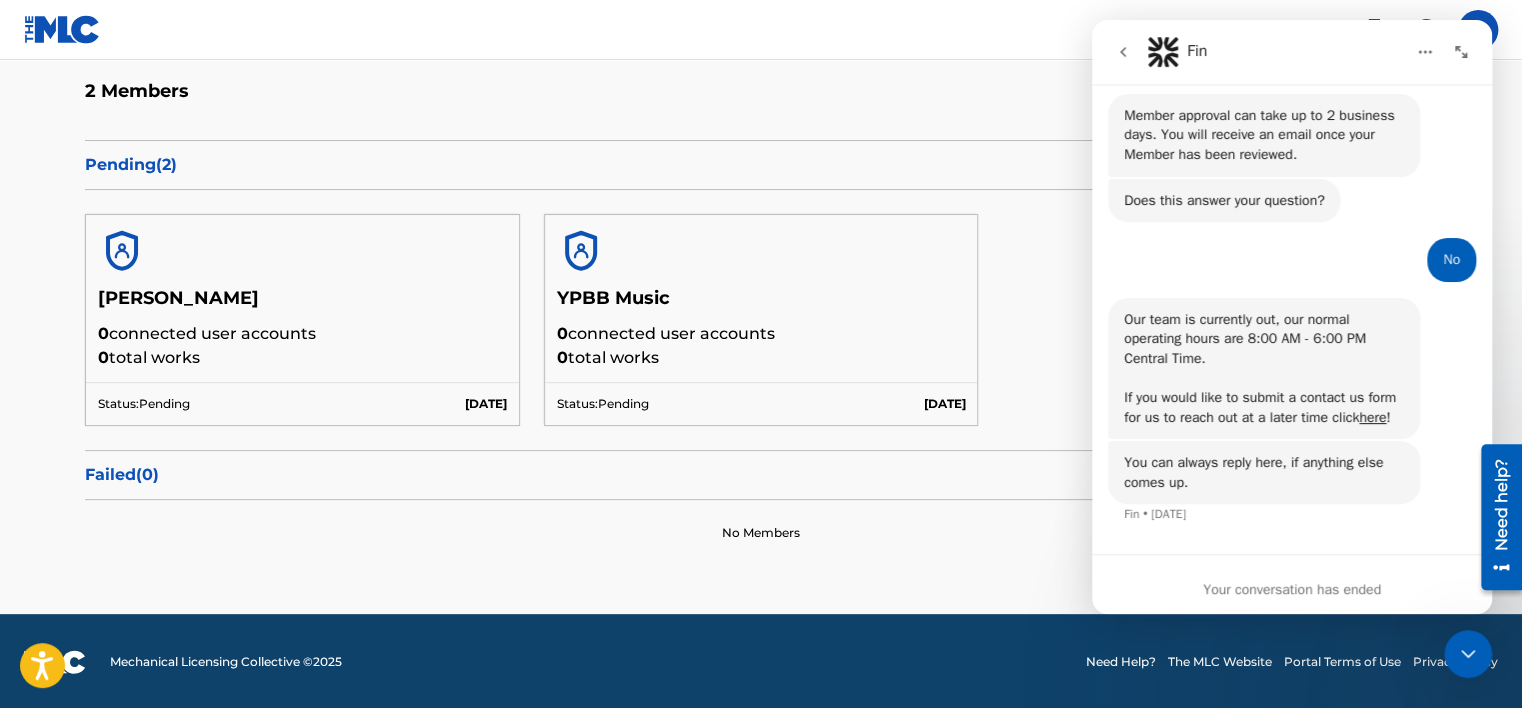 scroll, scrollTop: 379, scrollLeft: 0, axis: vertical 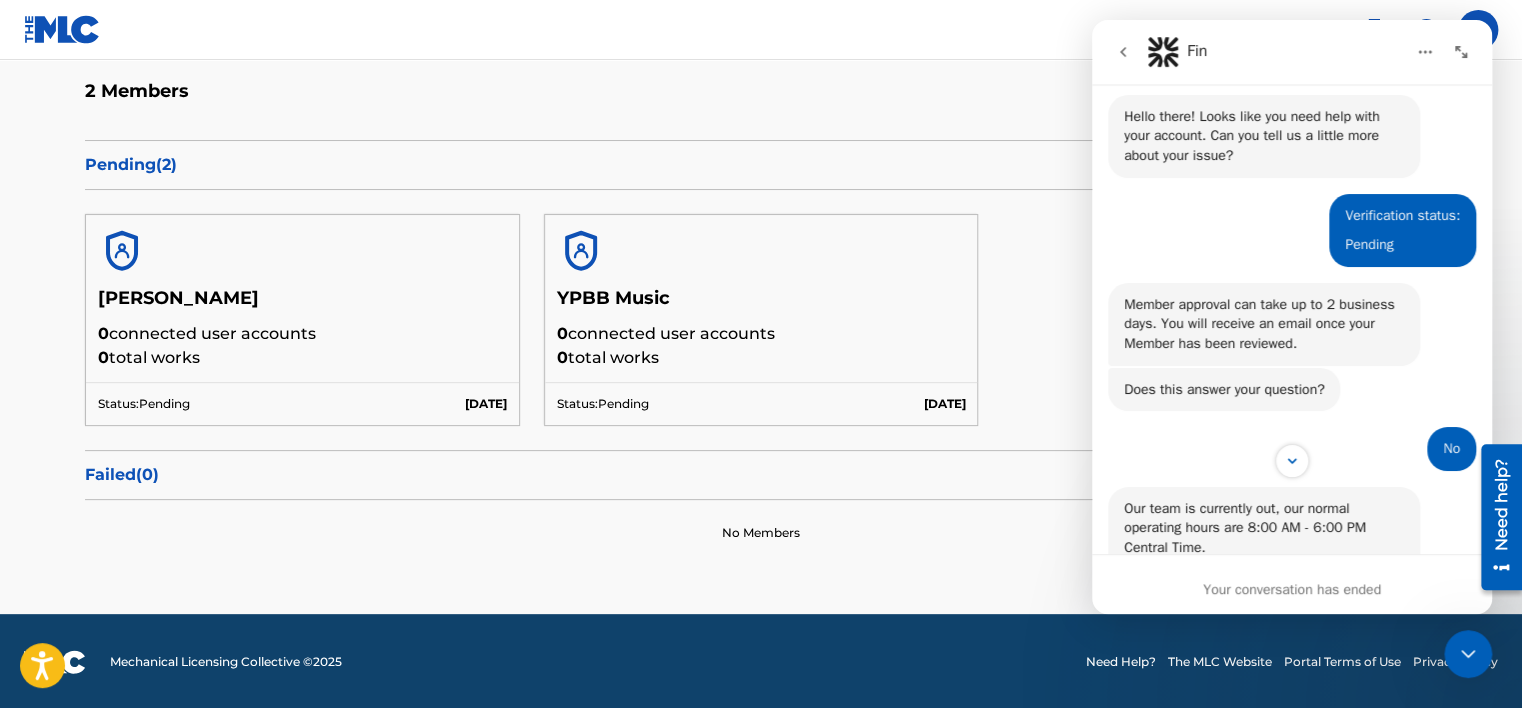 click on "Verification status:   Pending    •   [DATE]" at bounding box center (1292, 238) 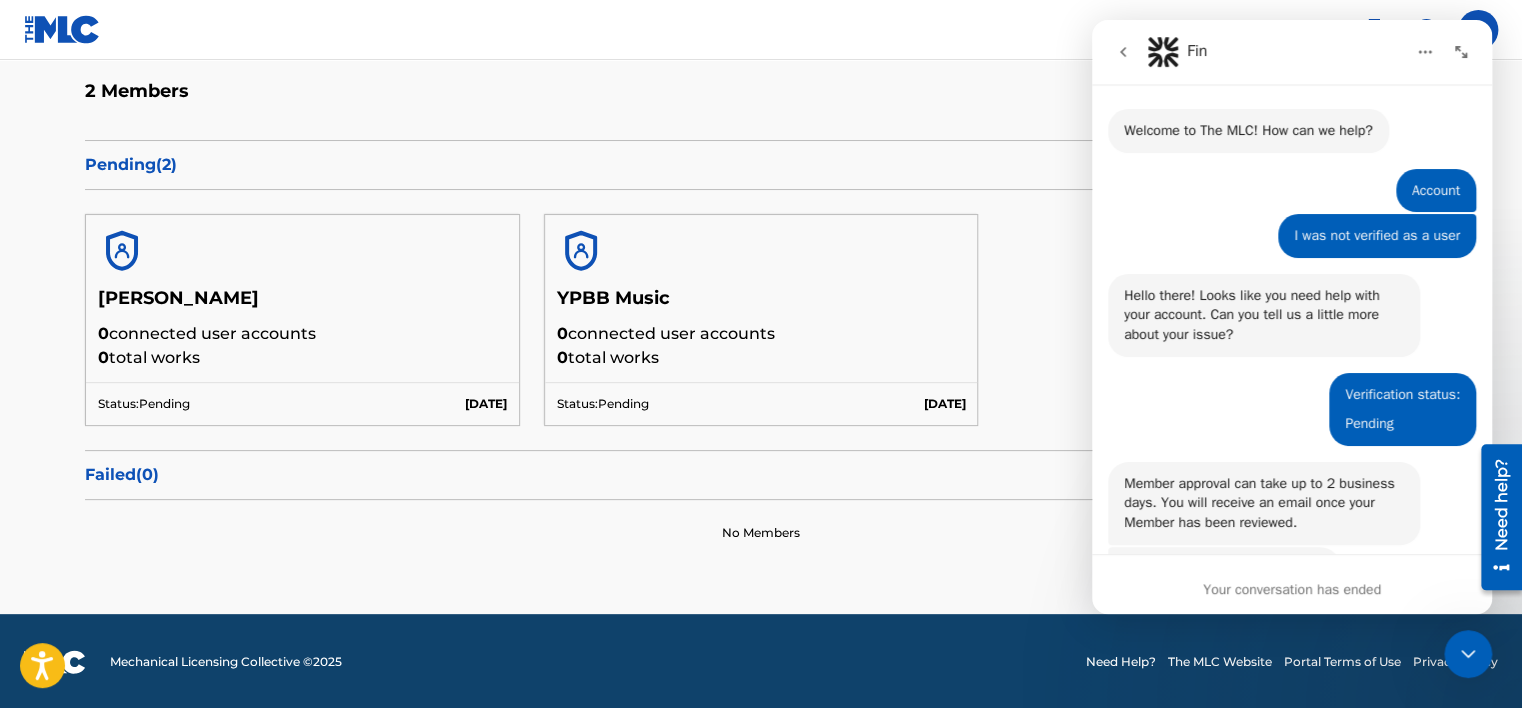 scroll, scrollTop: 0, scrollLeft: 0, axis: both 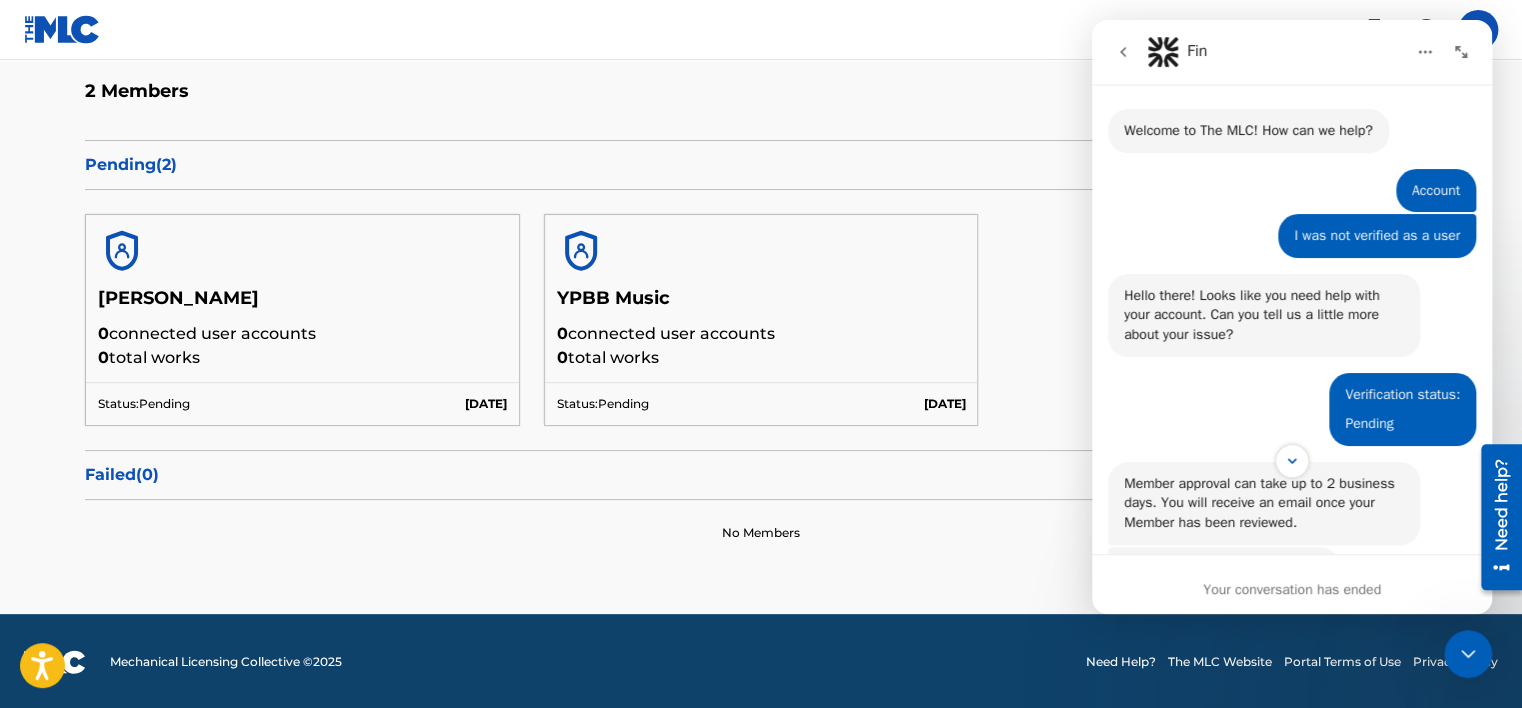 click on "2   Members Create a Member" at bounding box center [761, 103] 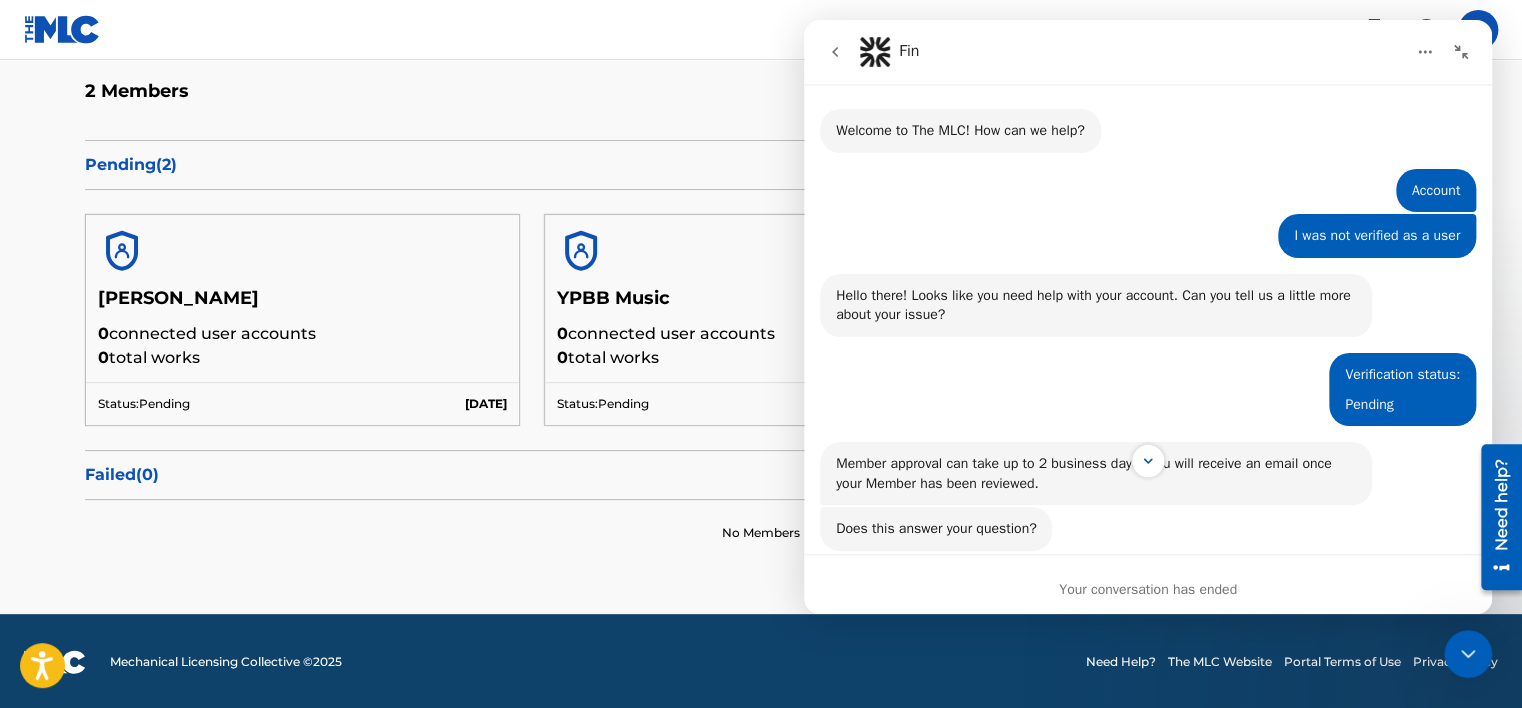 click 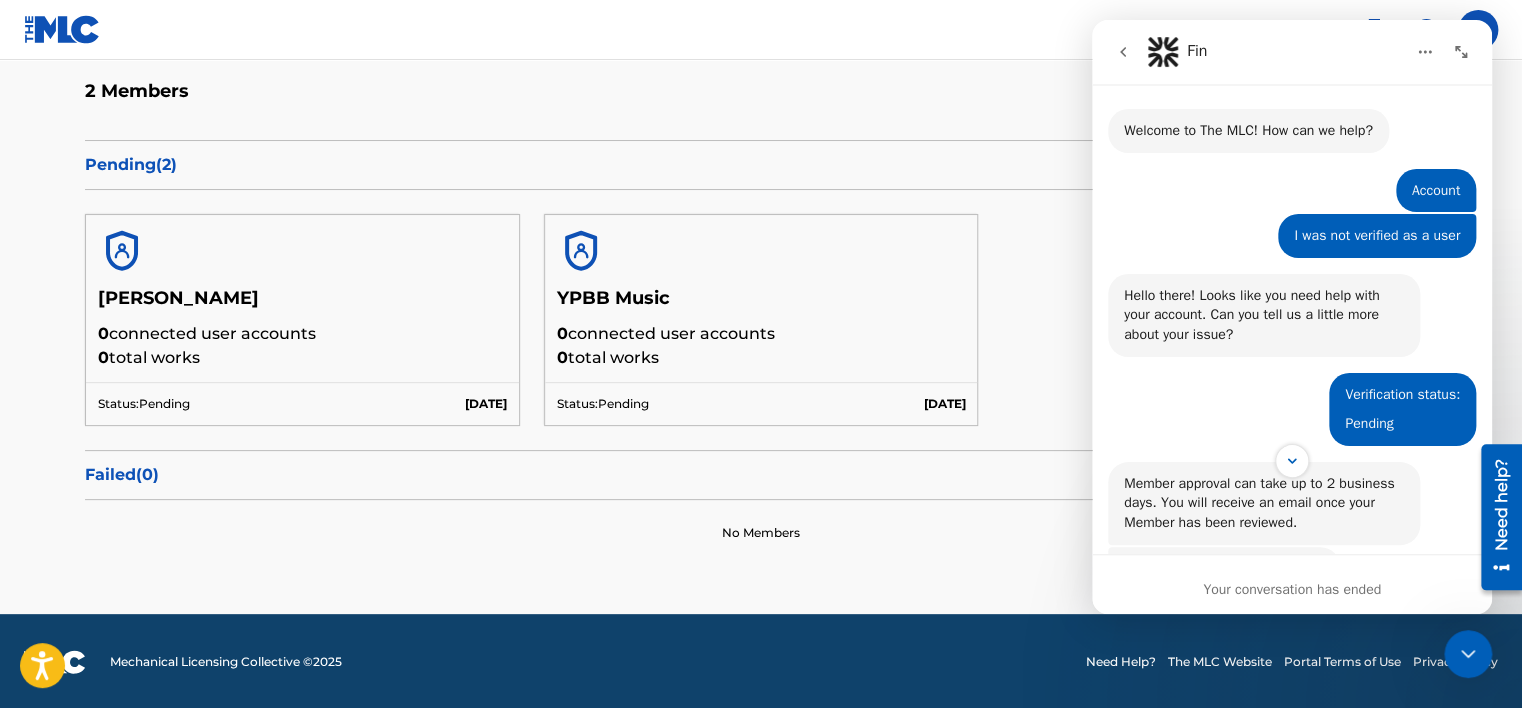 click 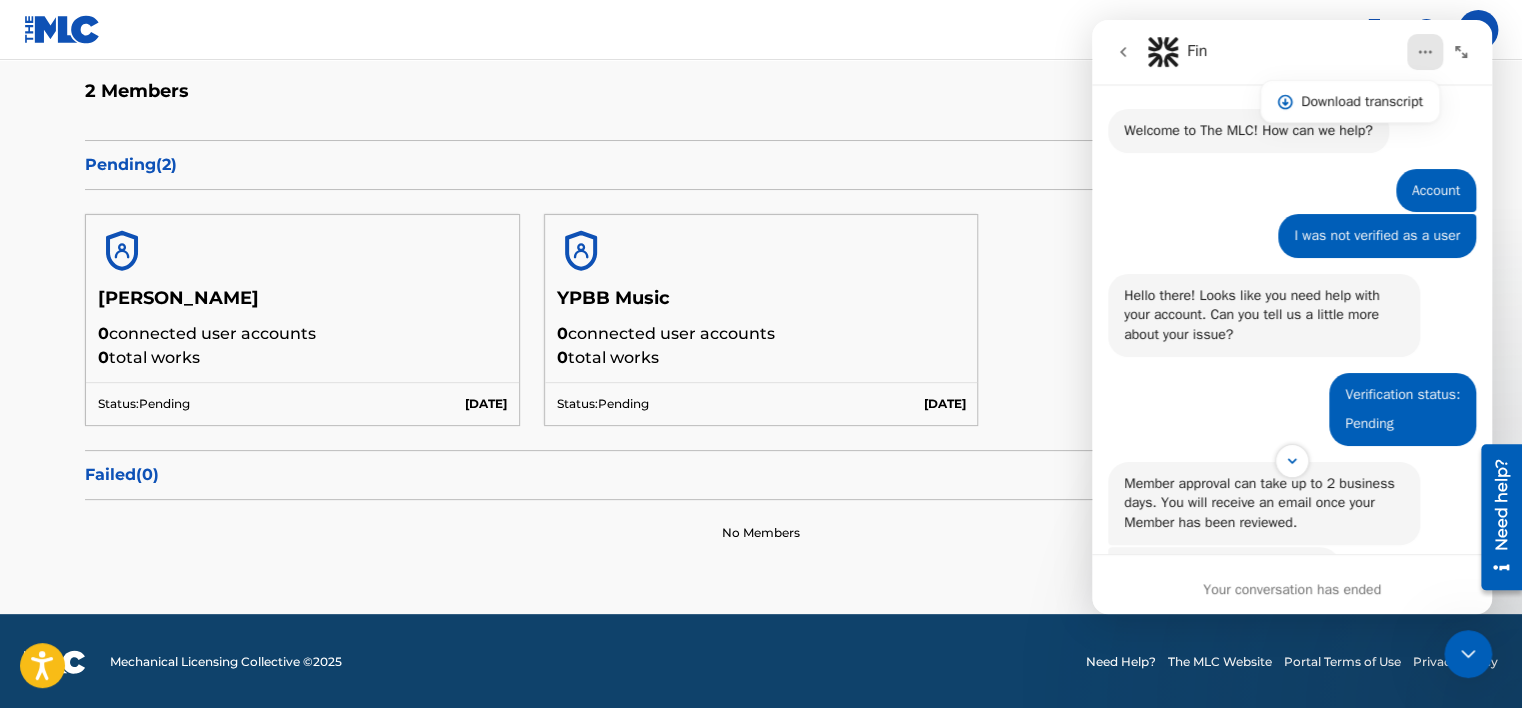 click on "YP YP [PERSON_NAME] [PERSON_NAME][EMAIL_ADDRESS][DOMAIN_NAME] Profile Log out" at bounding box center [761, 30] 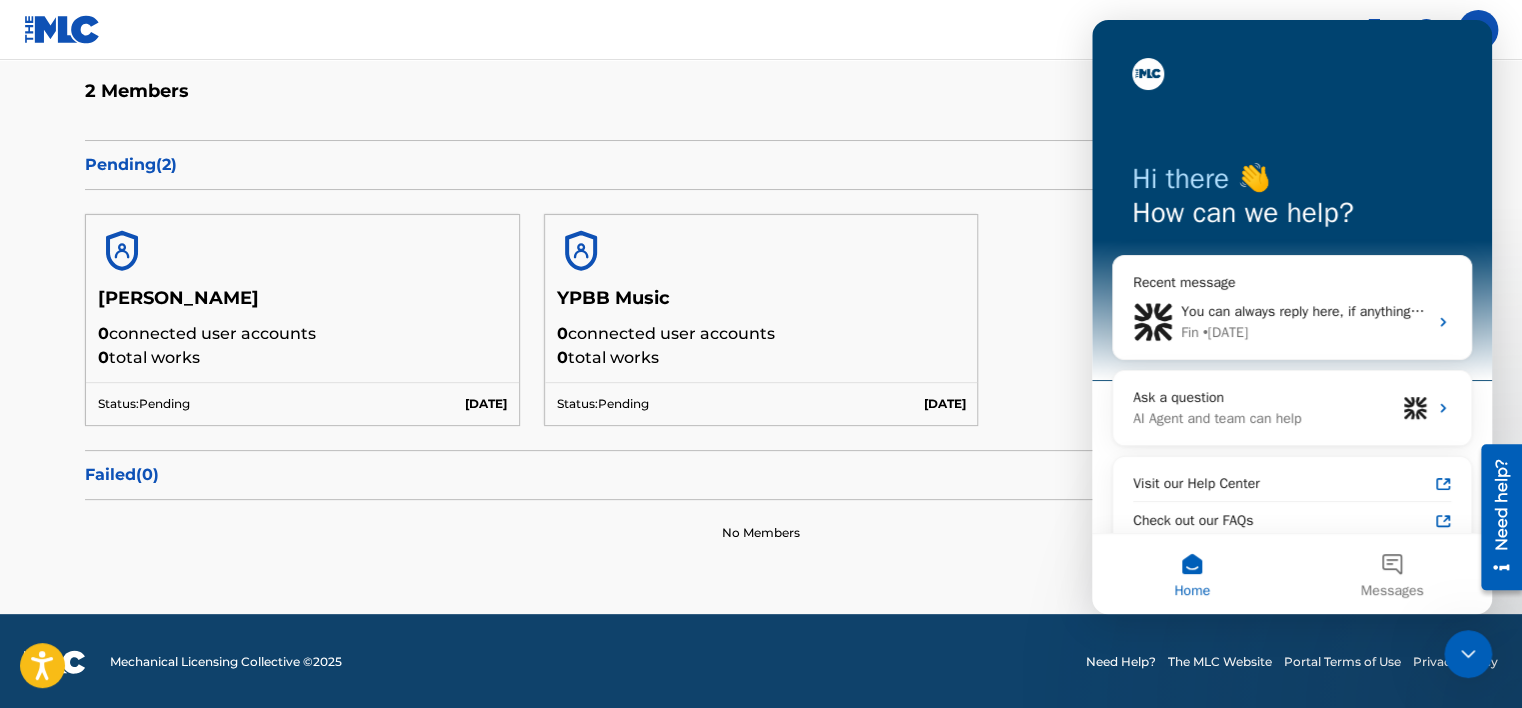 scroll, scrollTop: 60, scrollLeft: 0, axis: vertical 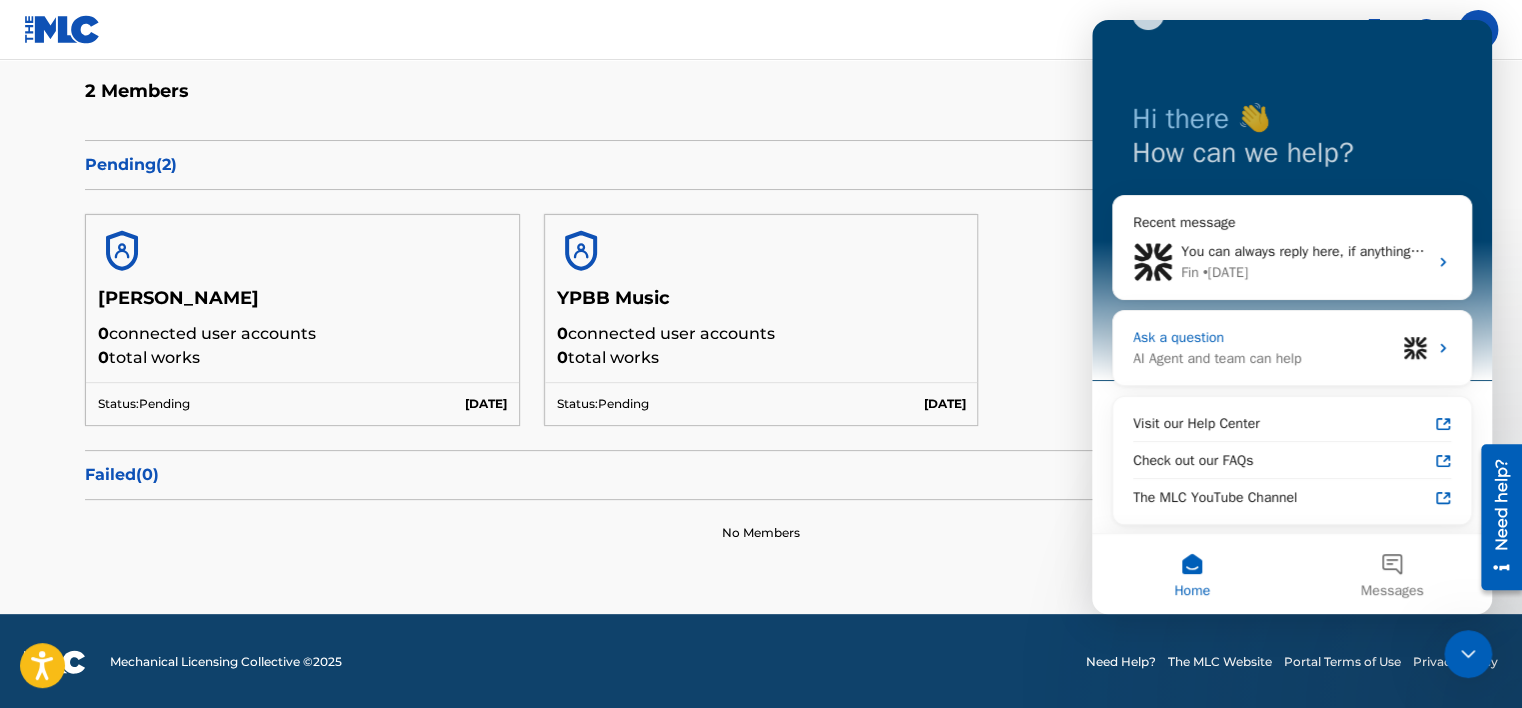 click on "Ask a question" at bounding box center [1264, 337] 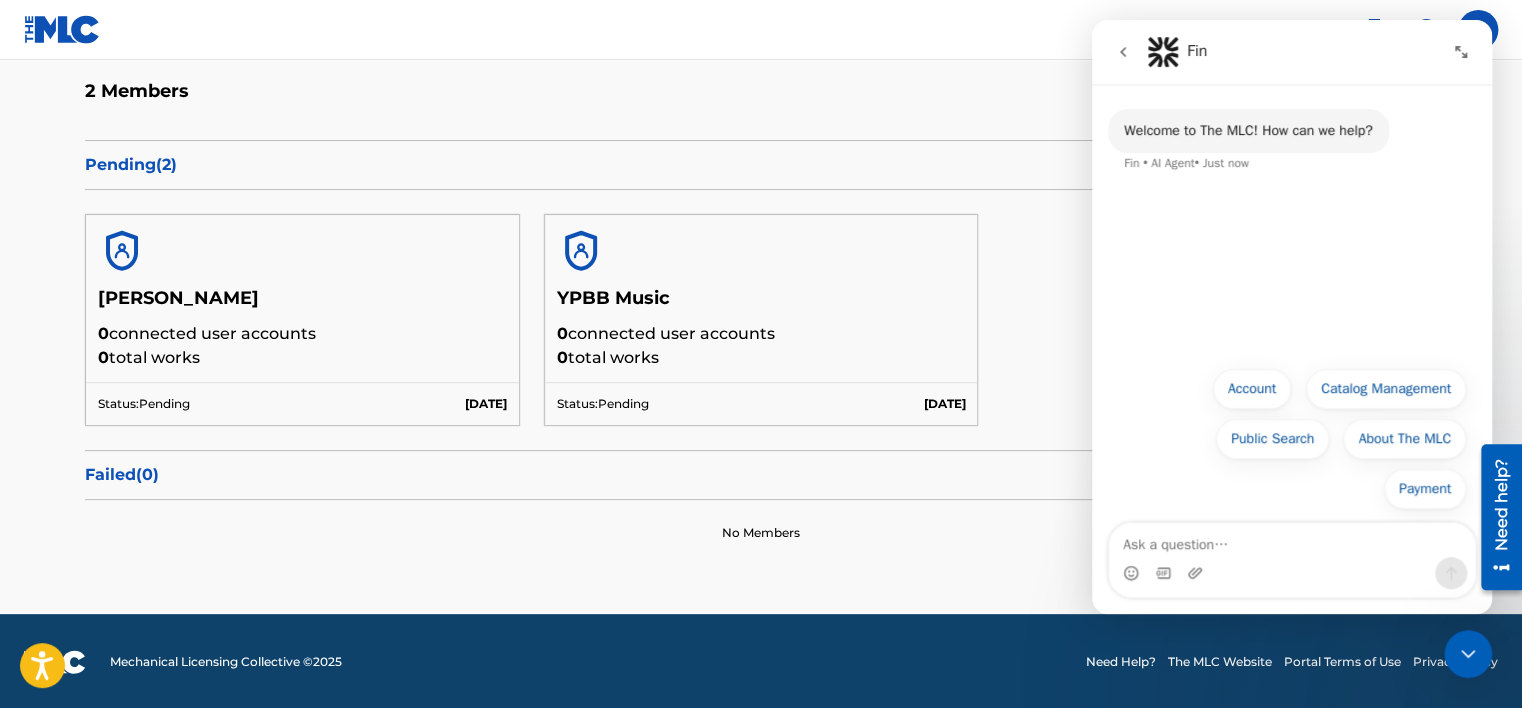 drag, startPoint x: 1266, startPoint y: 372, endPoint x: 1283, endPoint y: 300, distance: 73.97973 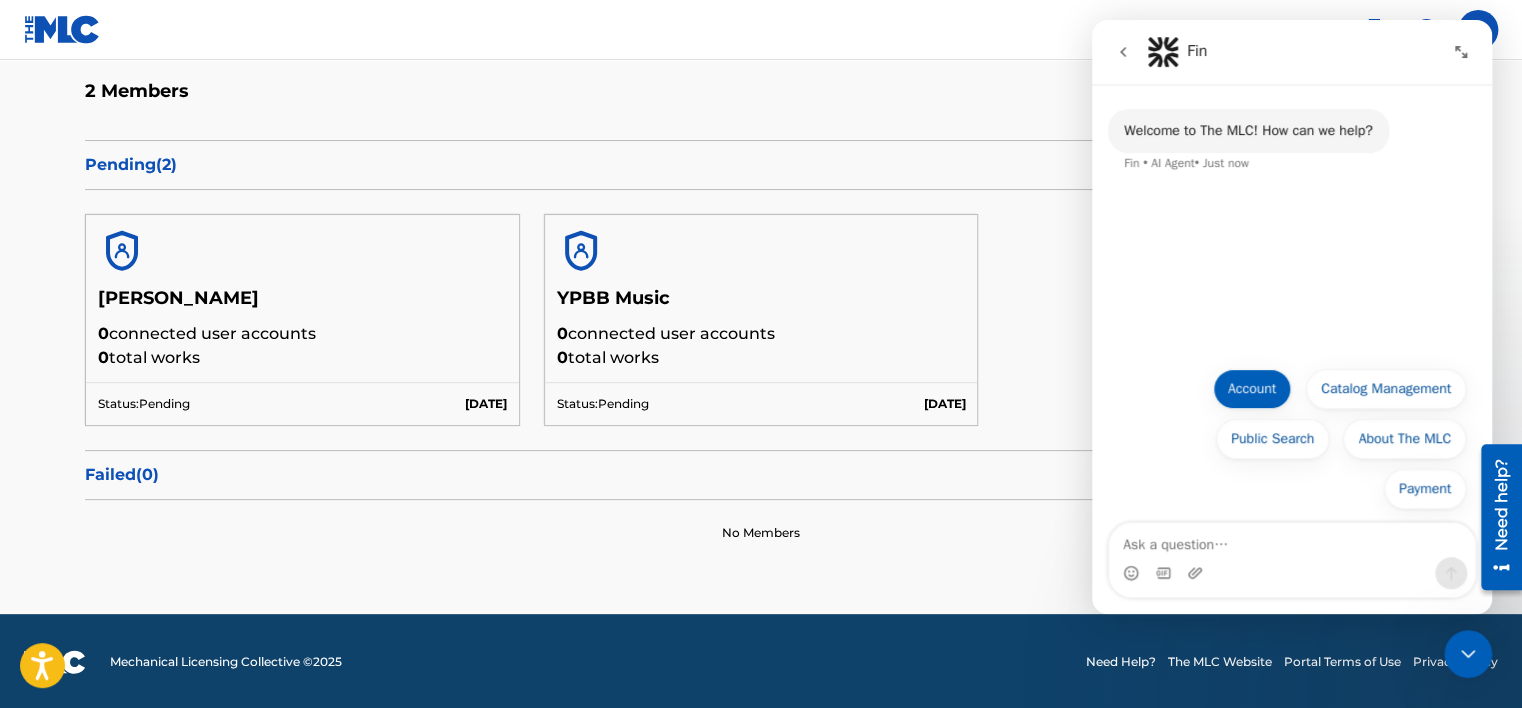 click on "Account" at bounding box center (1252, 389) 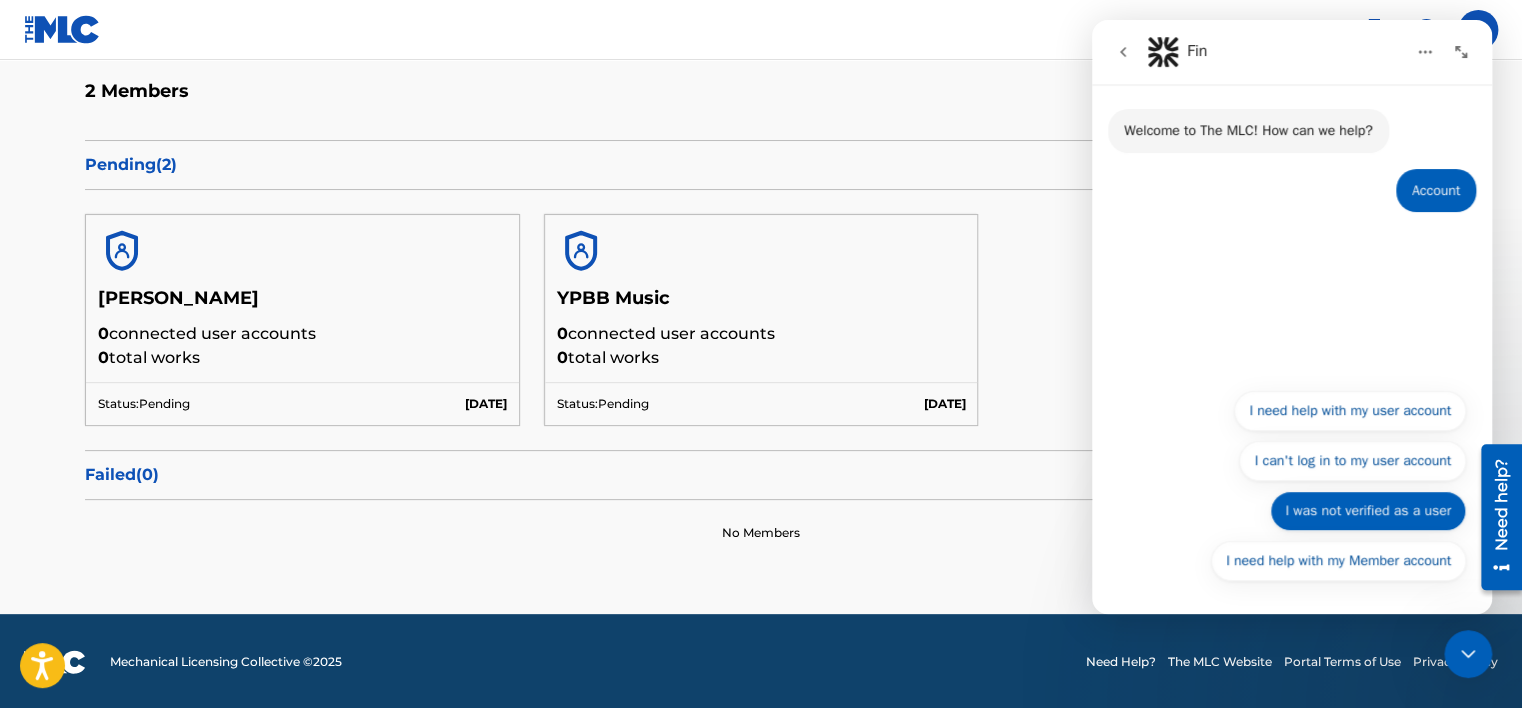 click on "I was not verified as a user" at bounding box center [1368, 511] 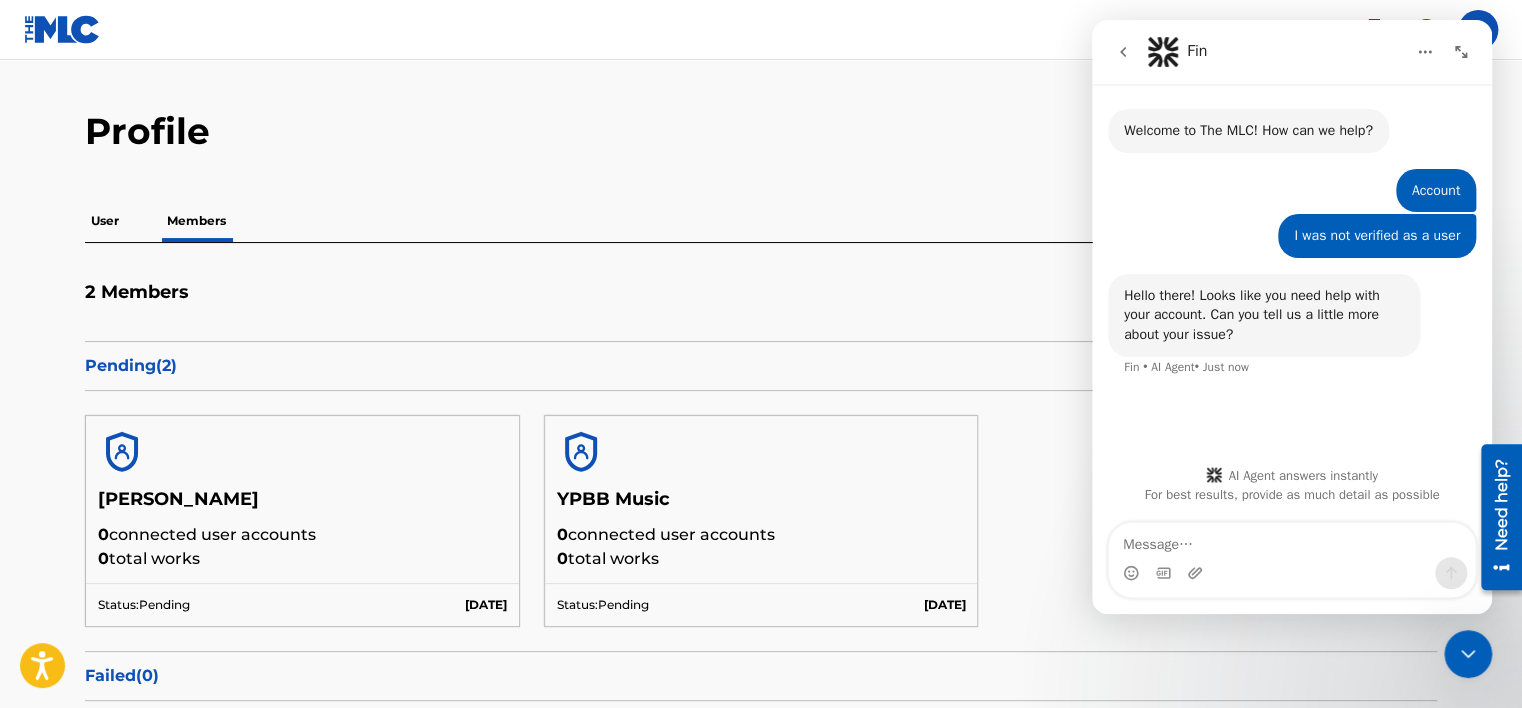 scroll, scrollTop: 0, scrollLeft: 0, axis: both 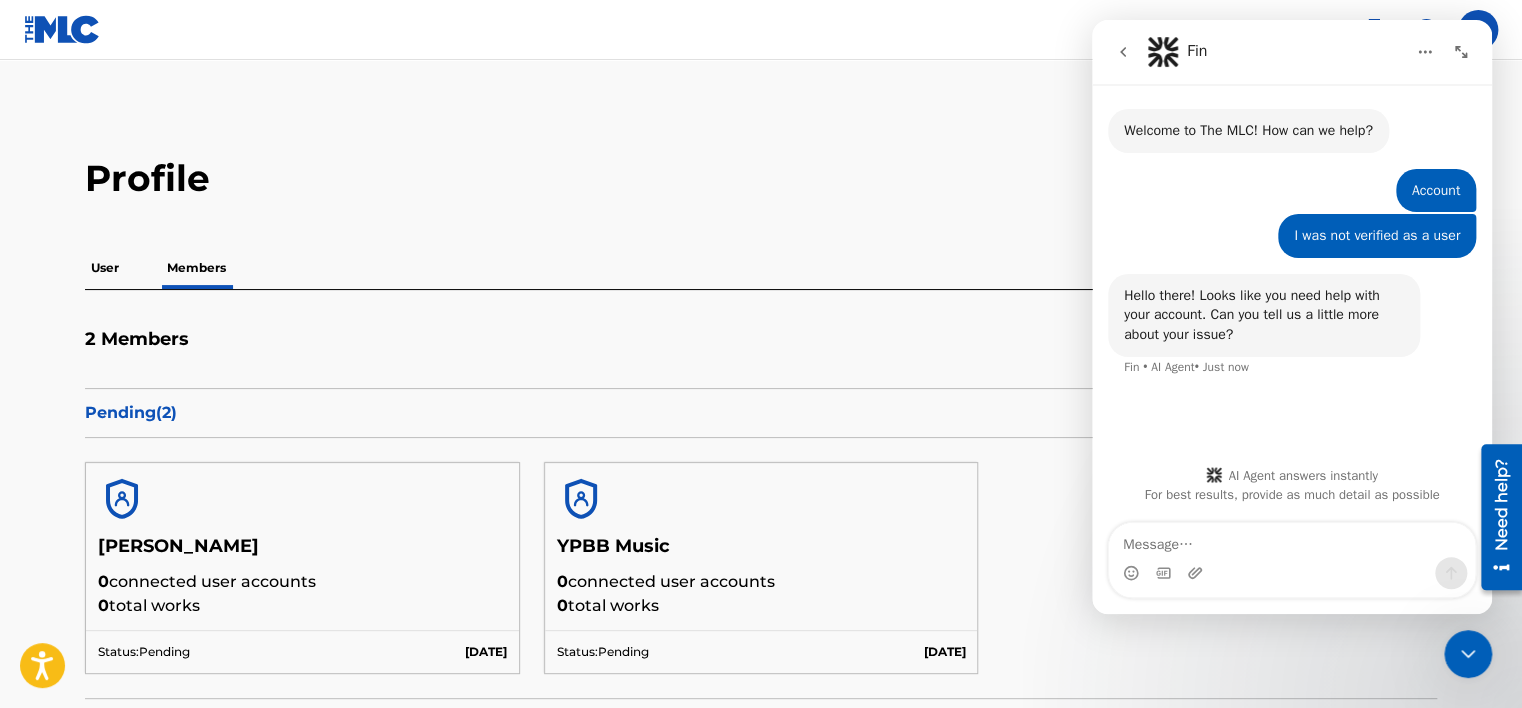 click at bounding box center [1292, 540] 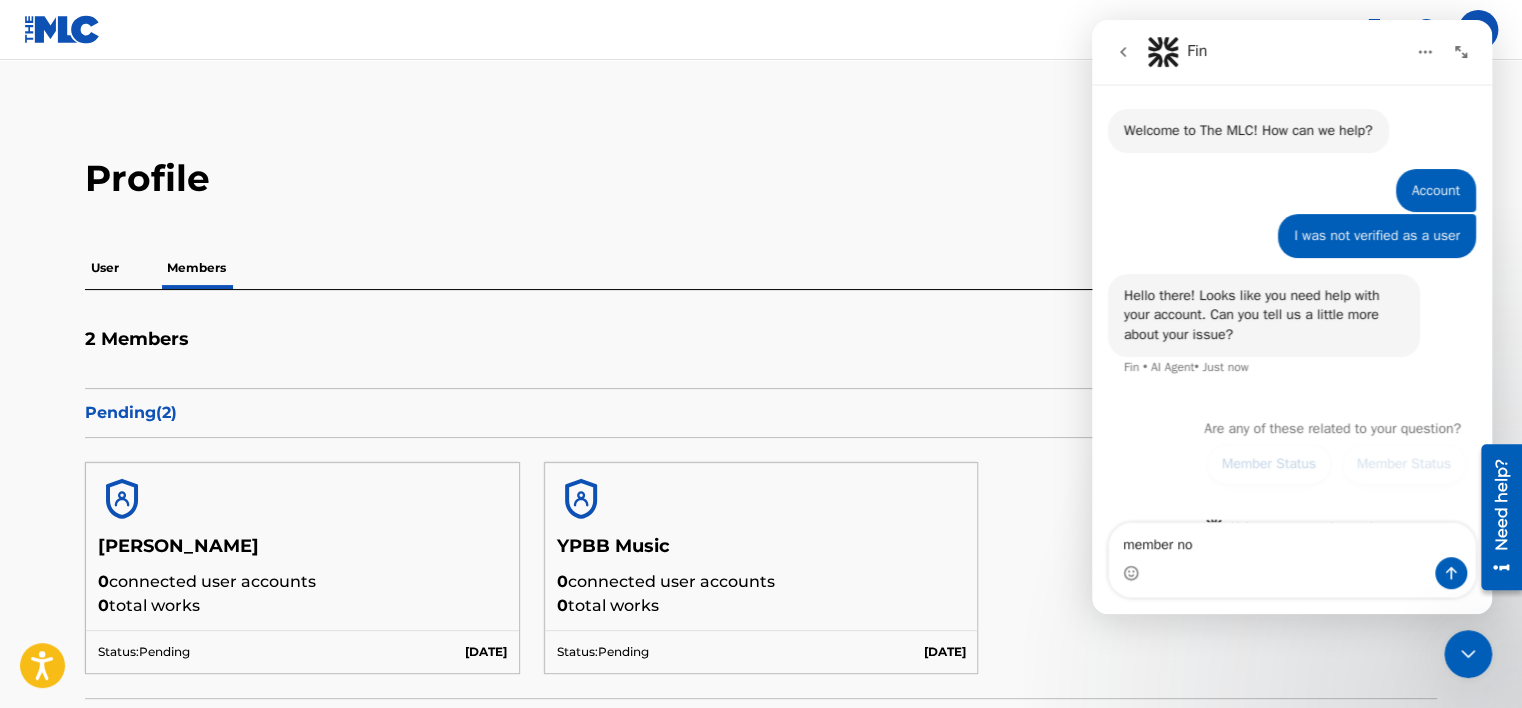 scroll, scrollTop: 50, scrollLeft: 0, axis: vertical 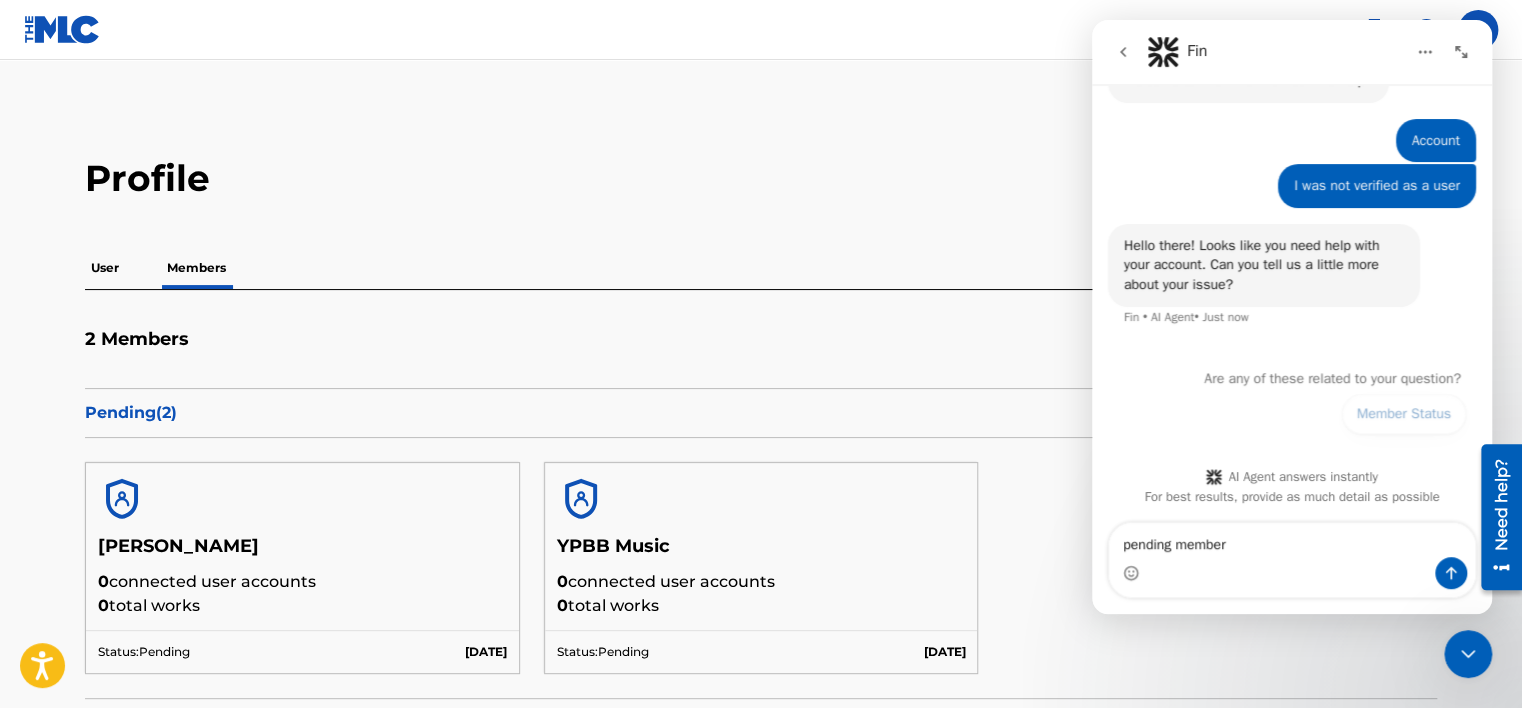 type on "pending member" 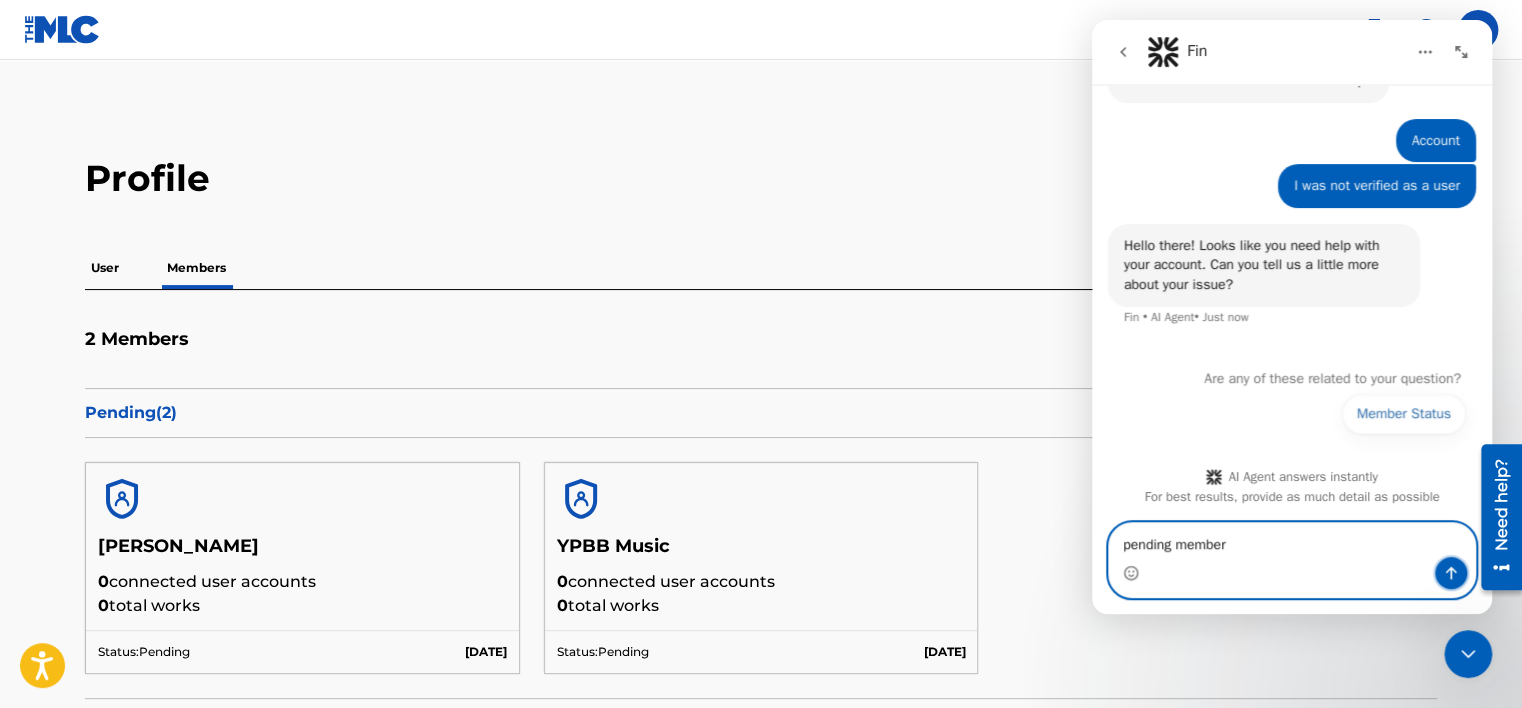 click 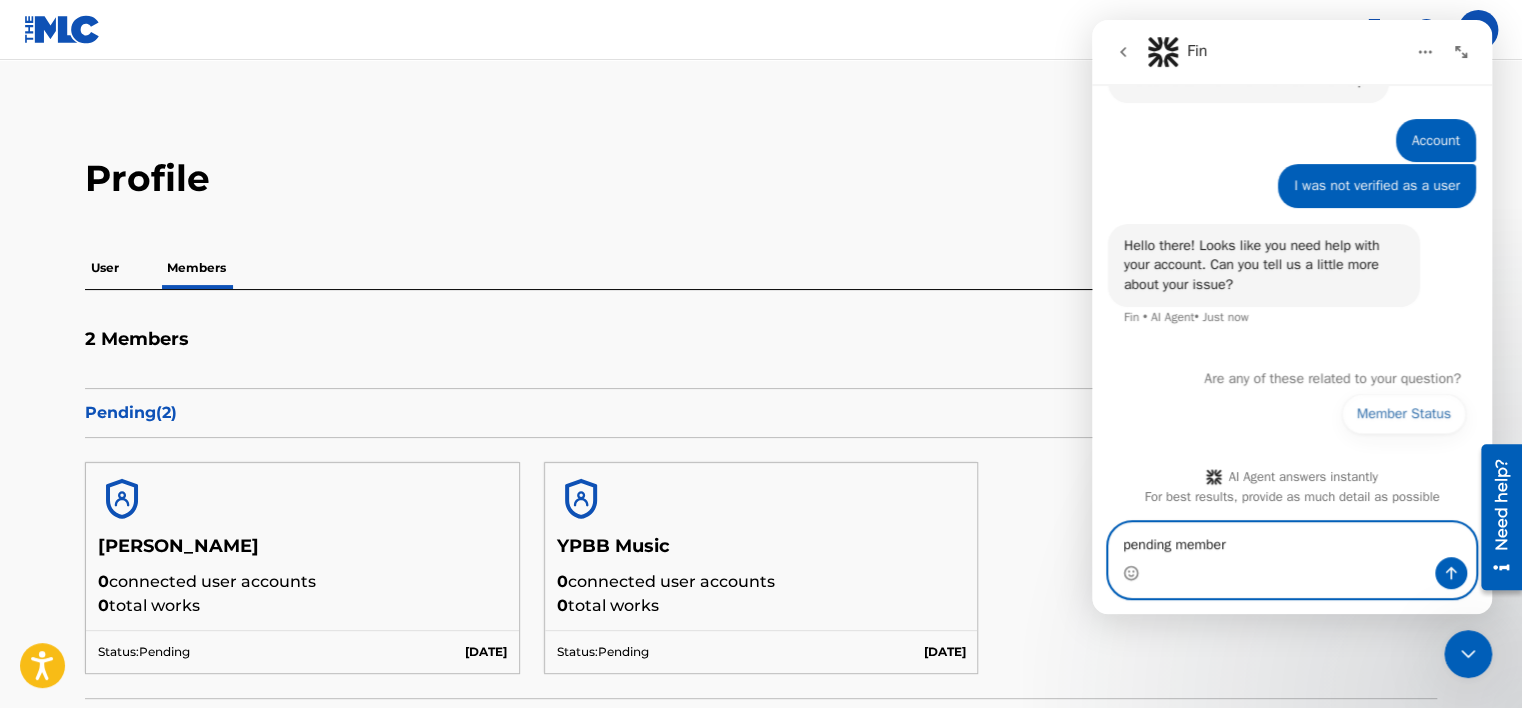 type 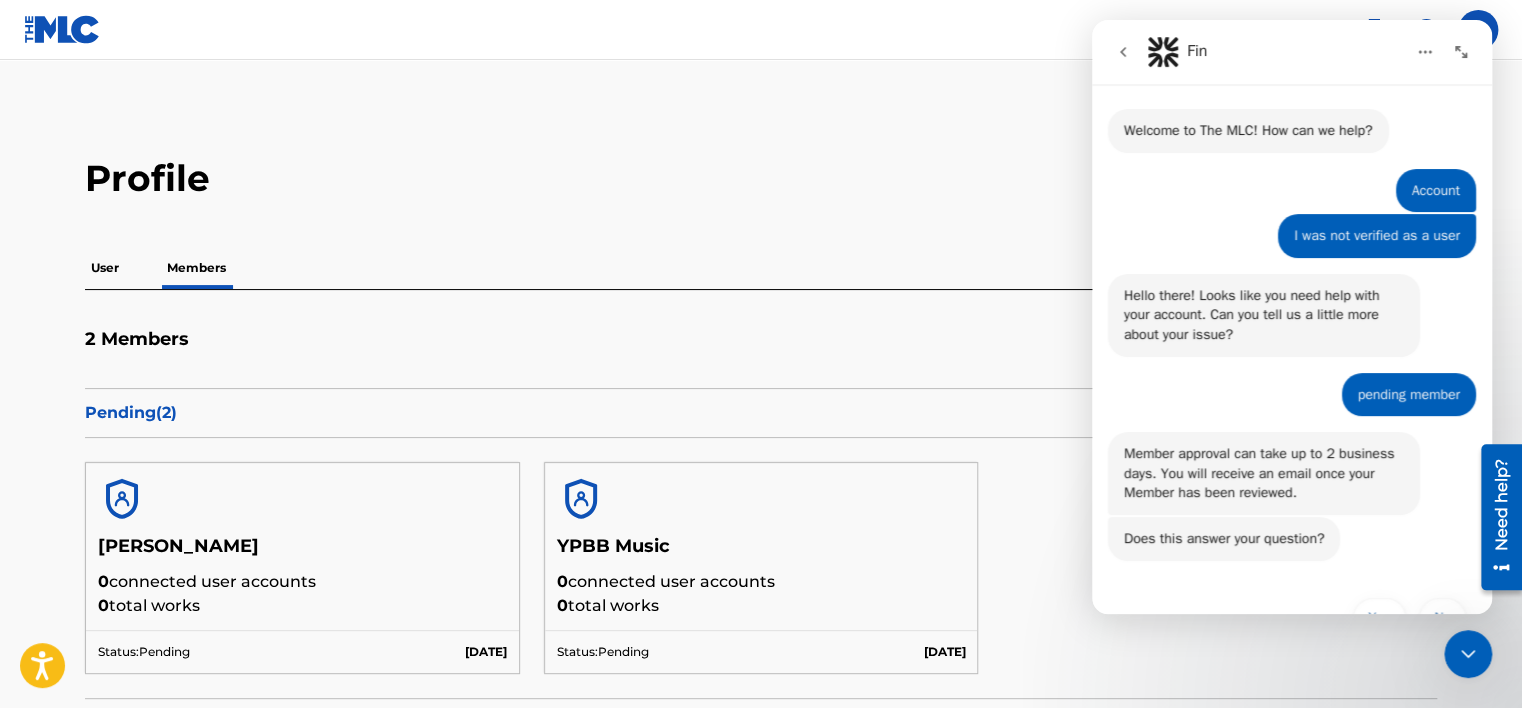 scroll, scrollTop: 58, scrollLeft: 0, axis: vertical 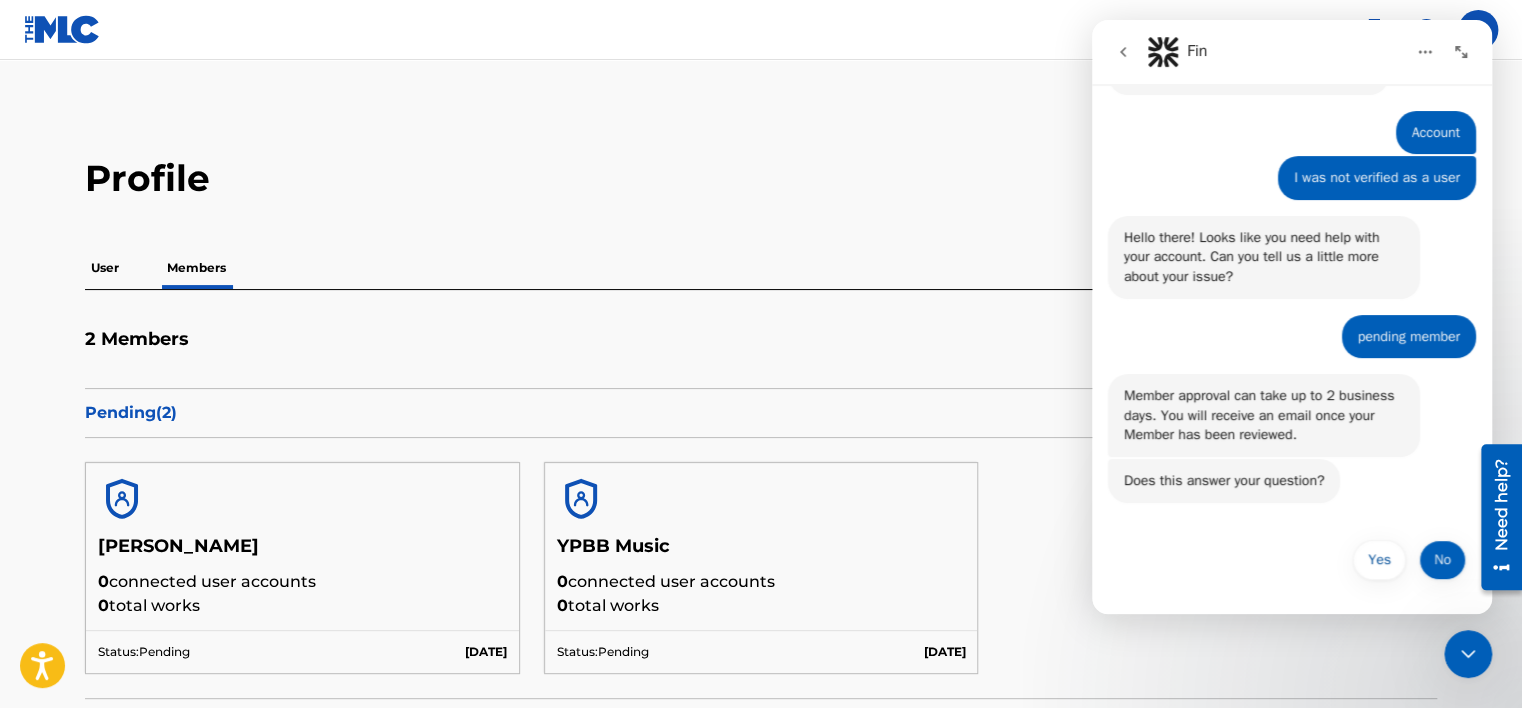 click on "No" at bounding box center (1442, 560) 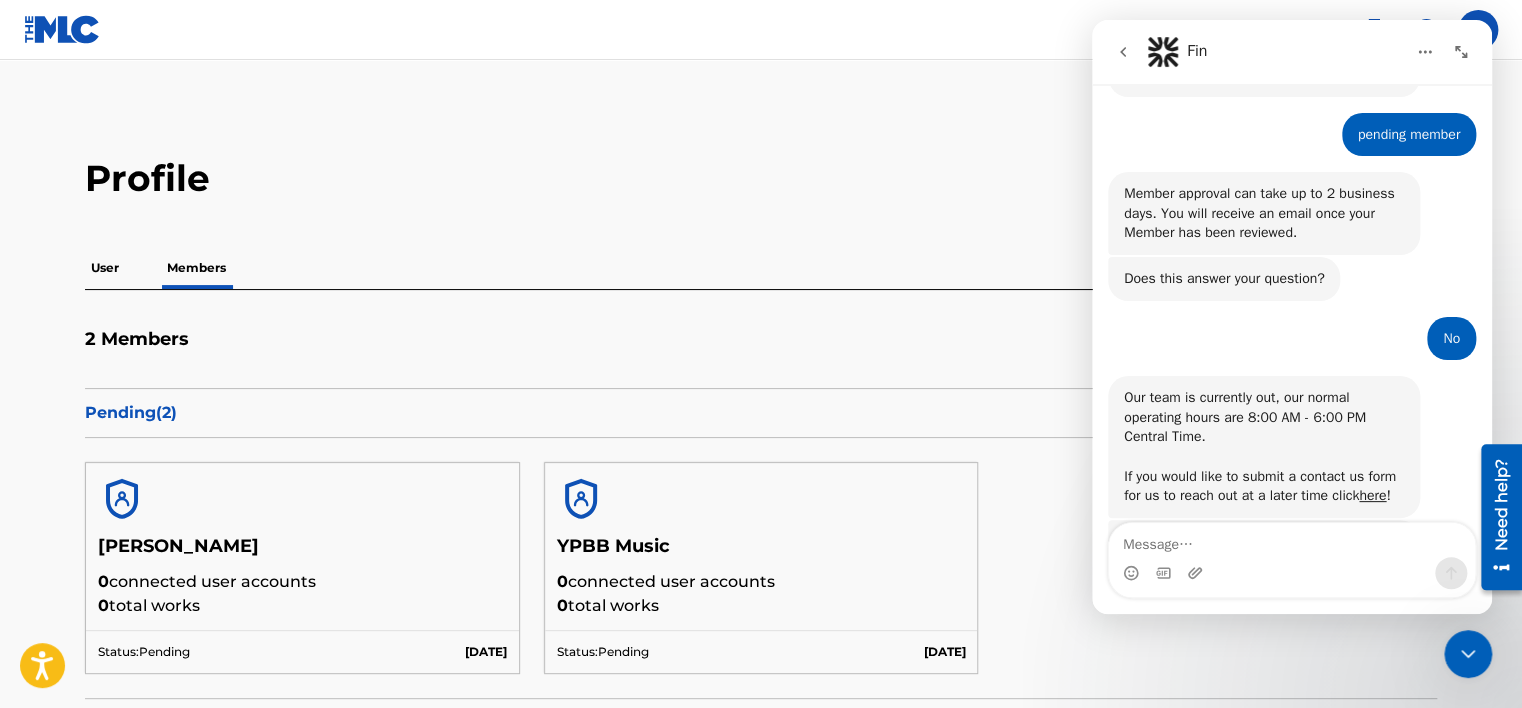 scroll, scrollTop: 360, scrollLeft: 0, axis: vertical 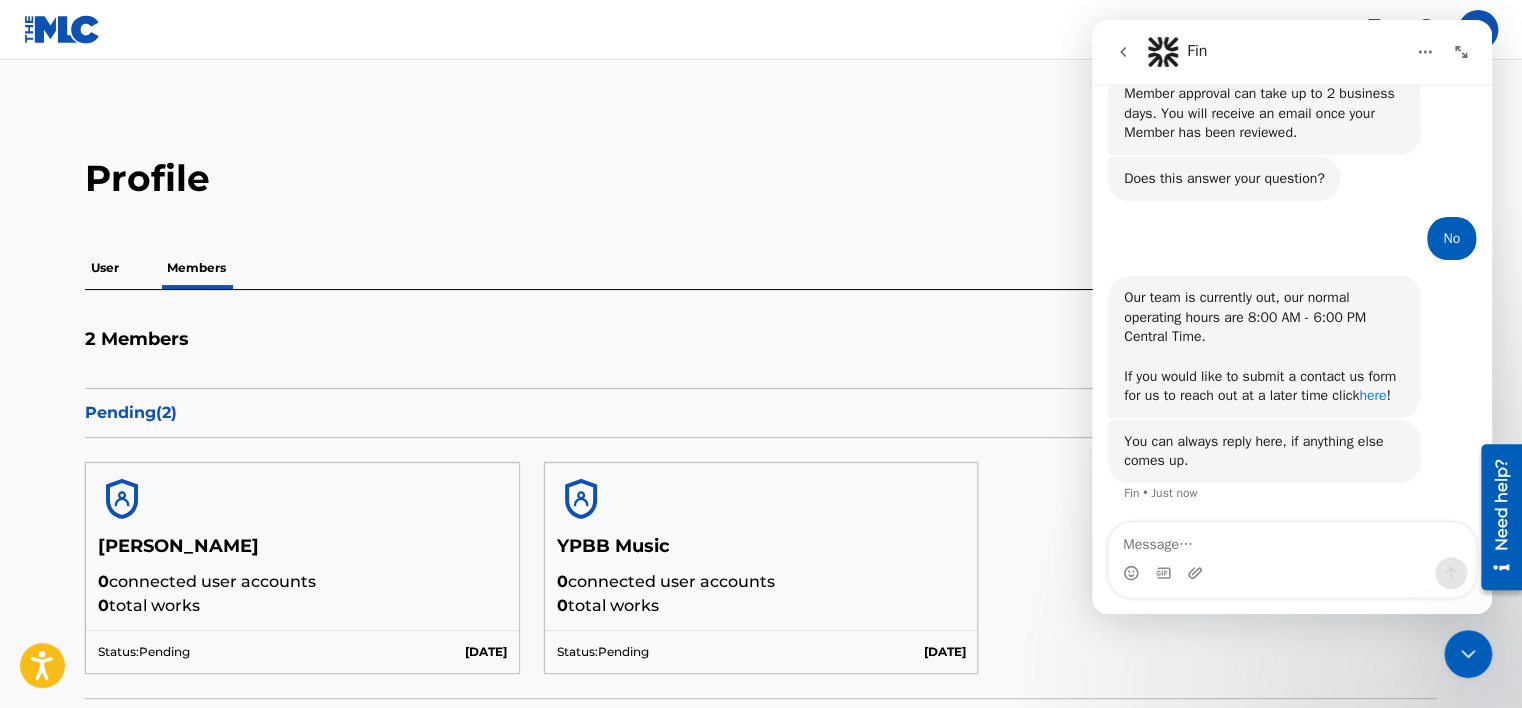 click on "here" at bounding box center [1372, 395] 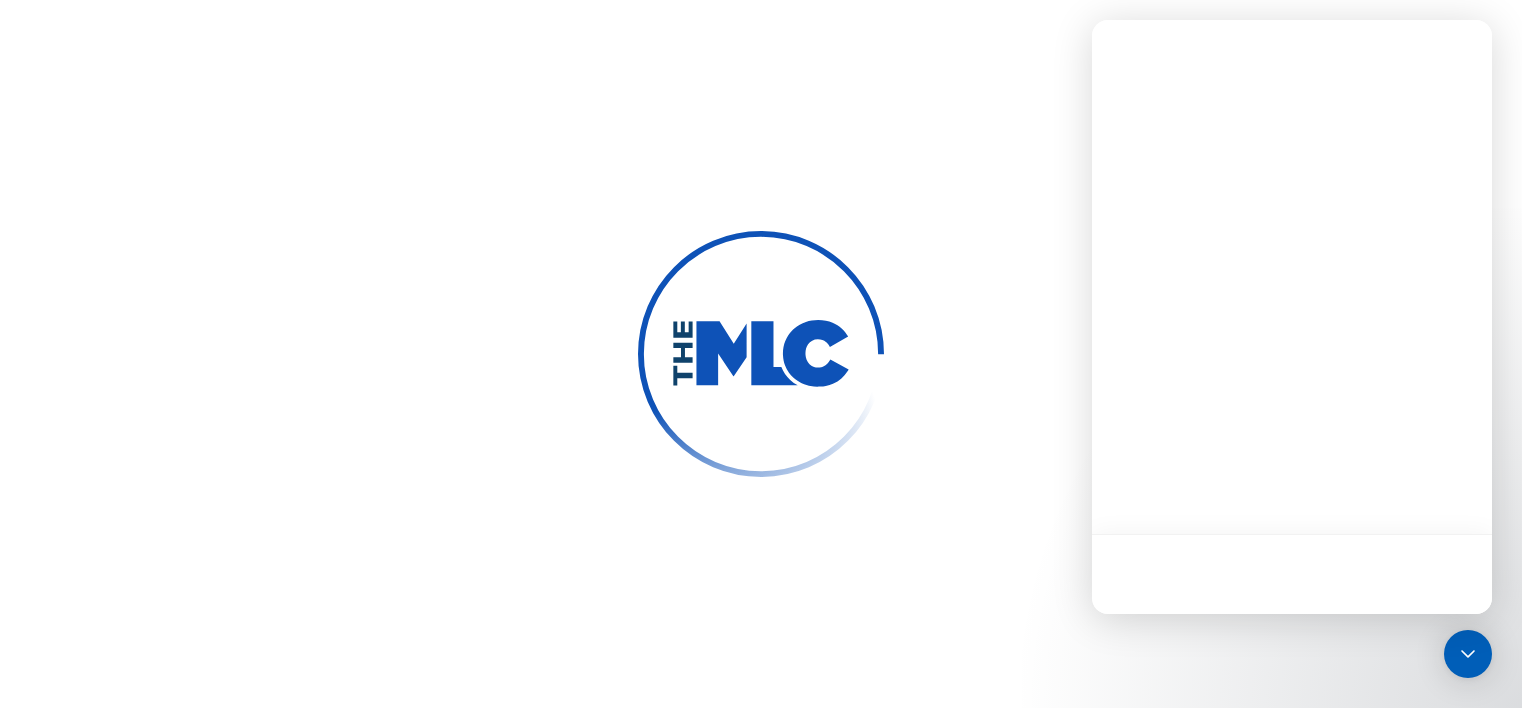 scroll, scrollTop: 0, scrollLeft: 0, axis: both 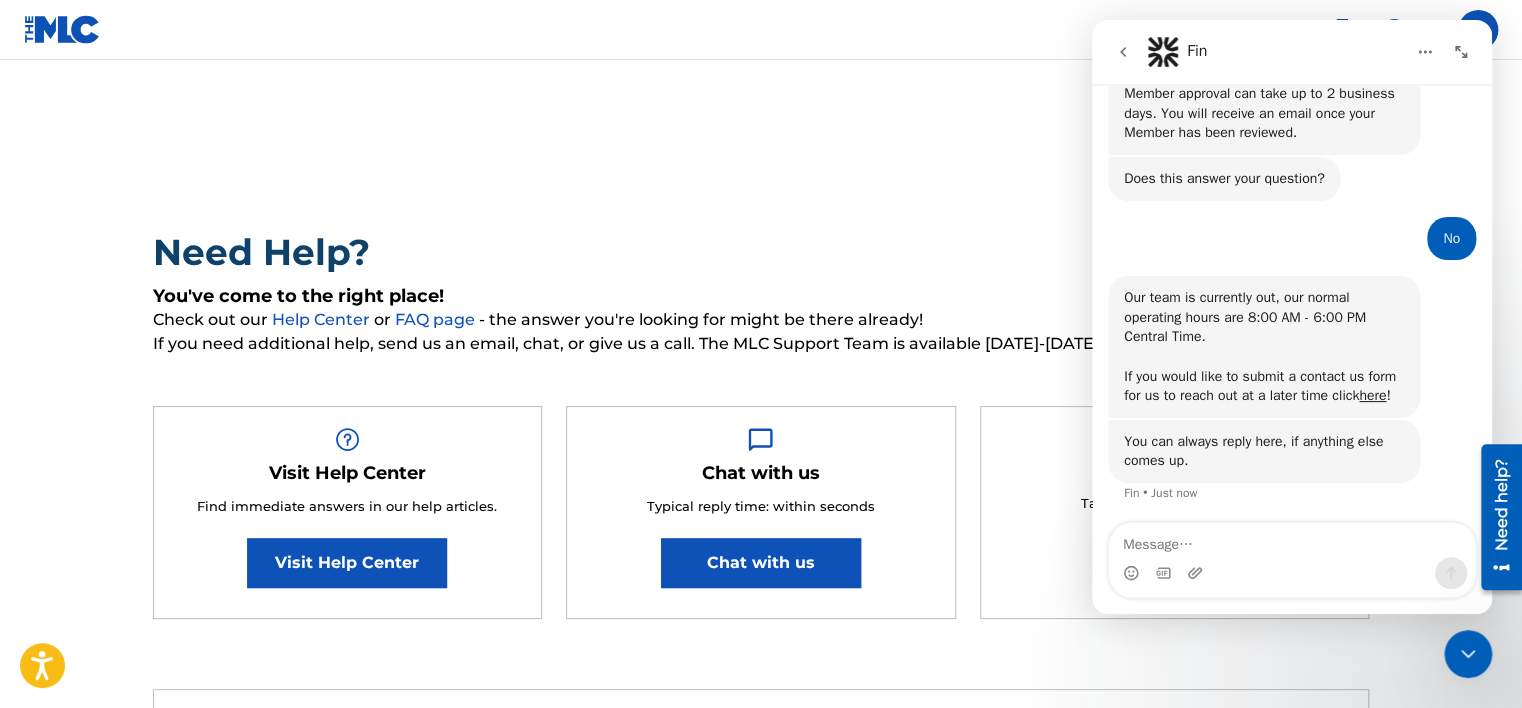 click on "Chat with us" at bounding box center [761, 563] 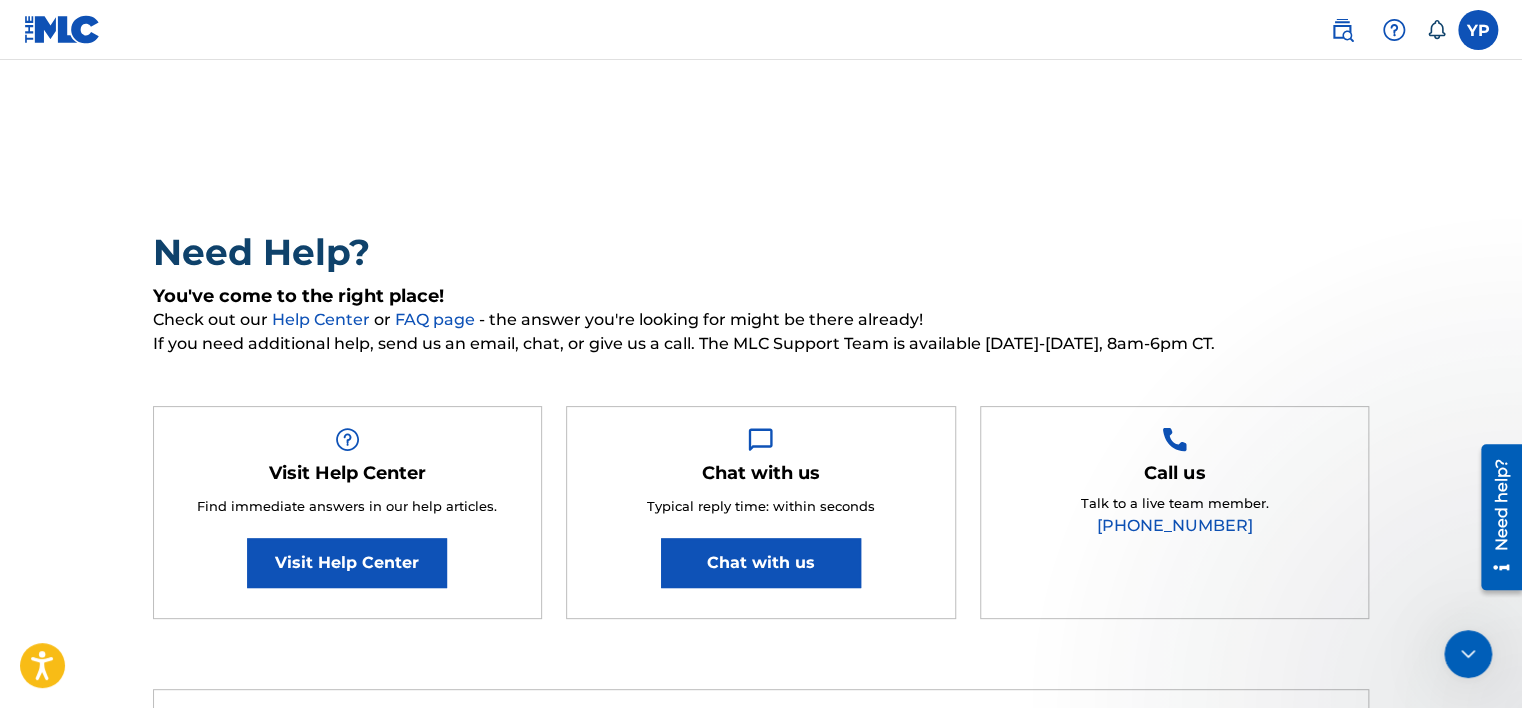scroll, scrollTop: 0, scrollLeft: 0, axis: both 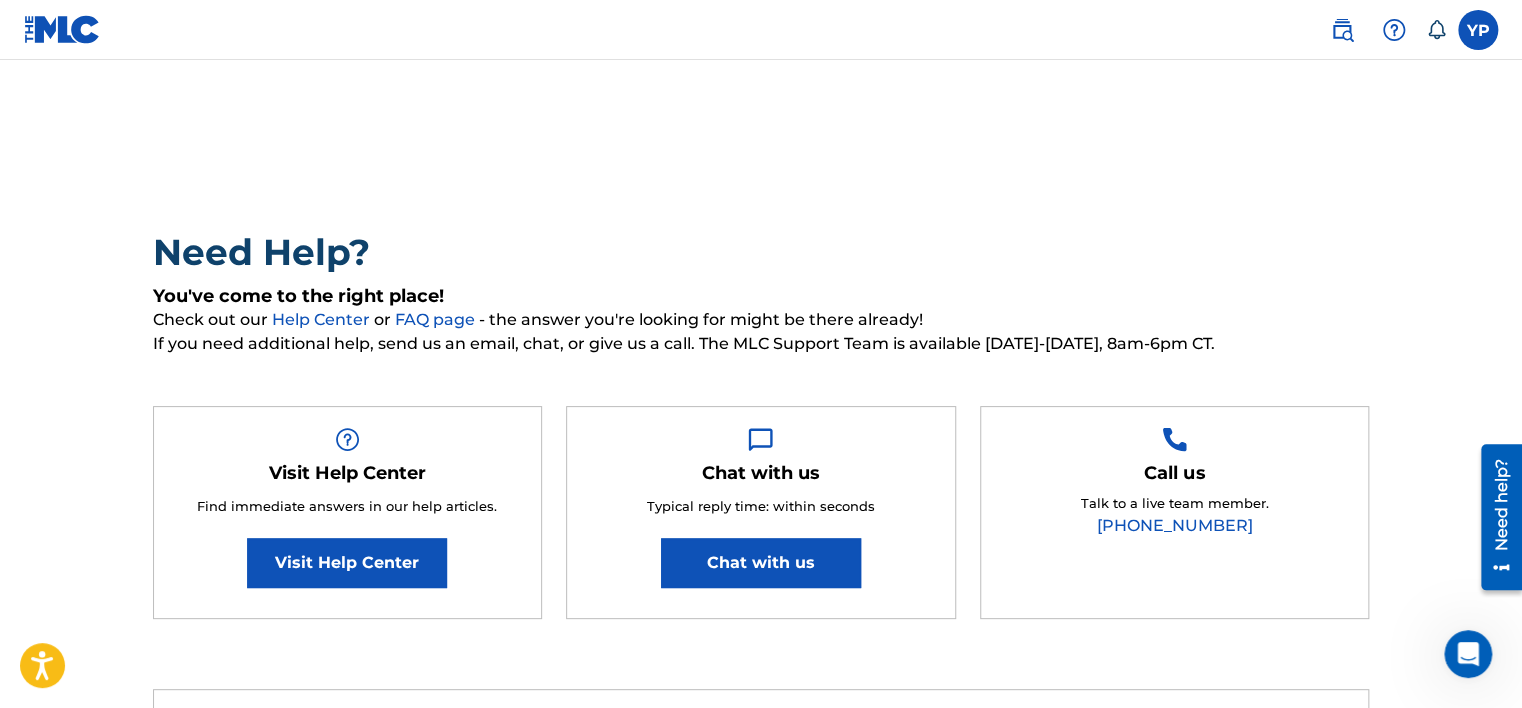 click on "Chat with us" at bounding box center (761, 563) 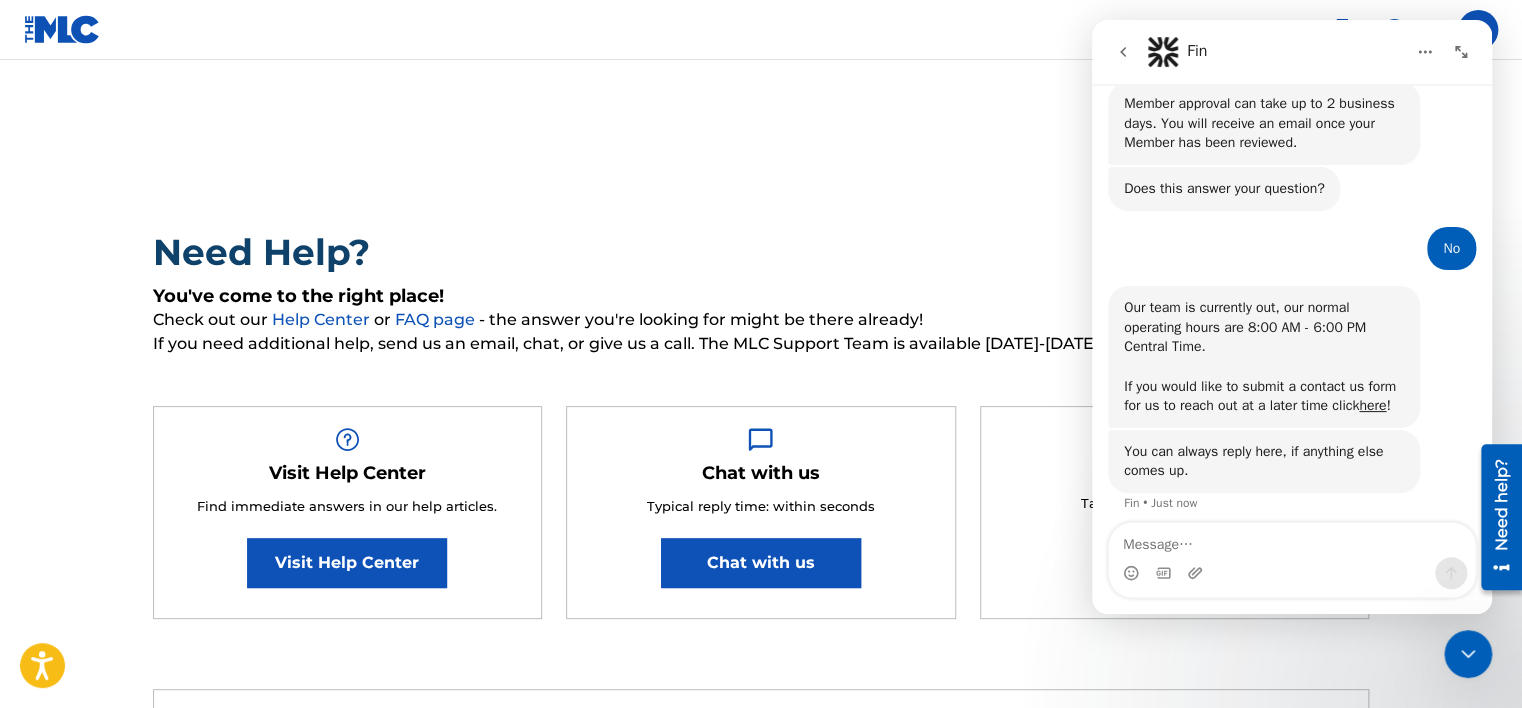 scroll, scrollTop: 360, scrollLeft: 0, axis: vertical 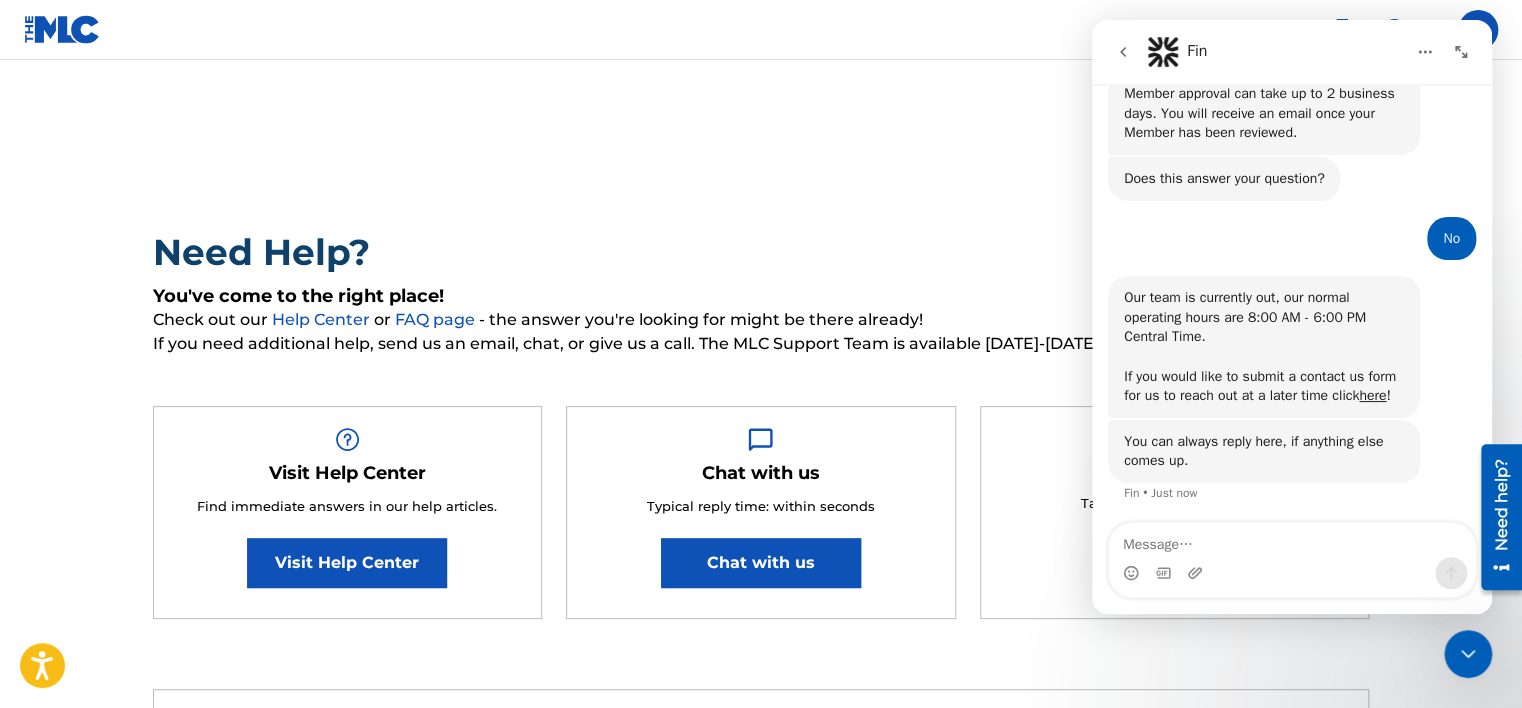 click on "Chat with us Typical reply time: within seconds Chat with us" at bounding box center (760, 513) 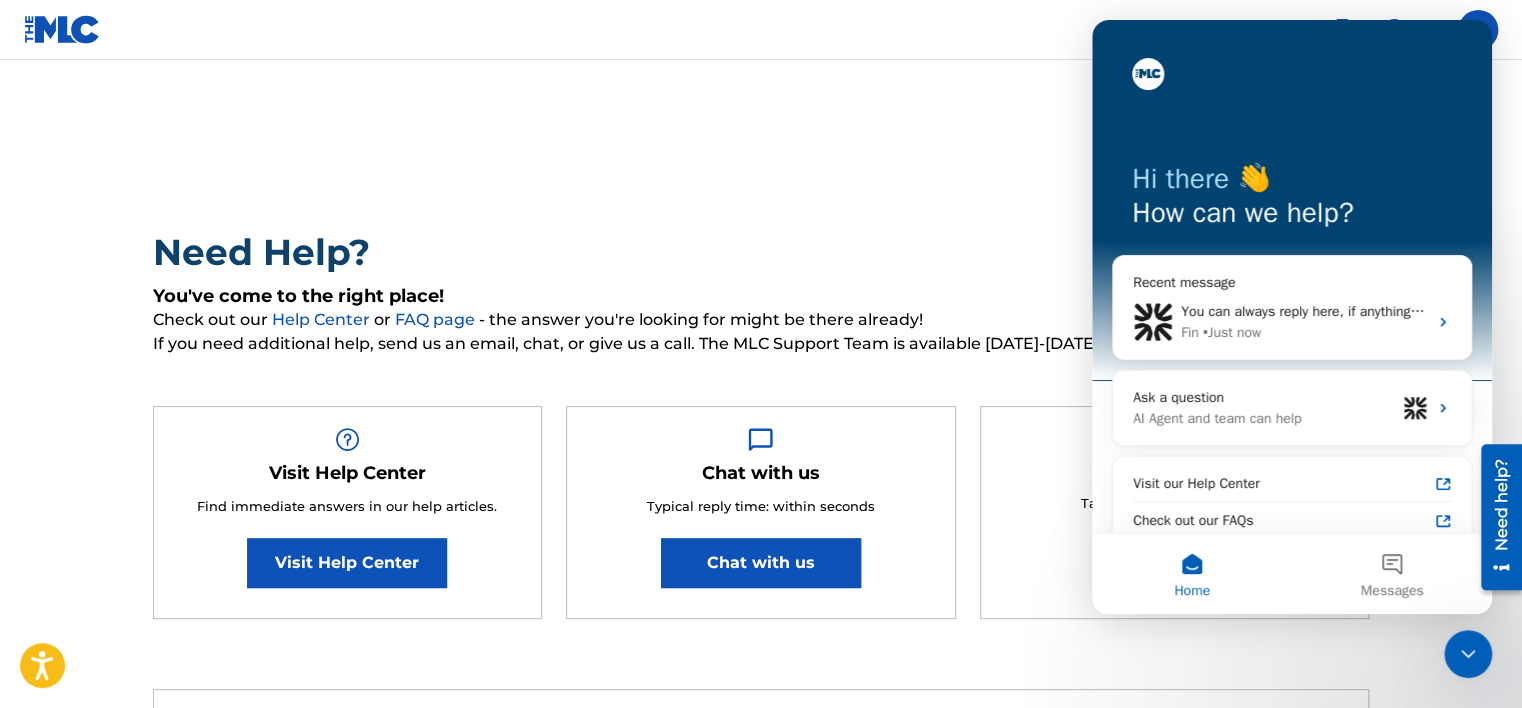scroll, scrollTop: 0, scrollLeft: 0, axis: both 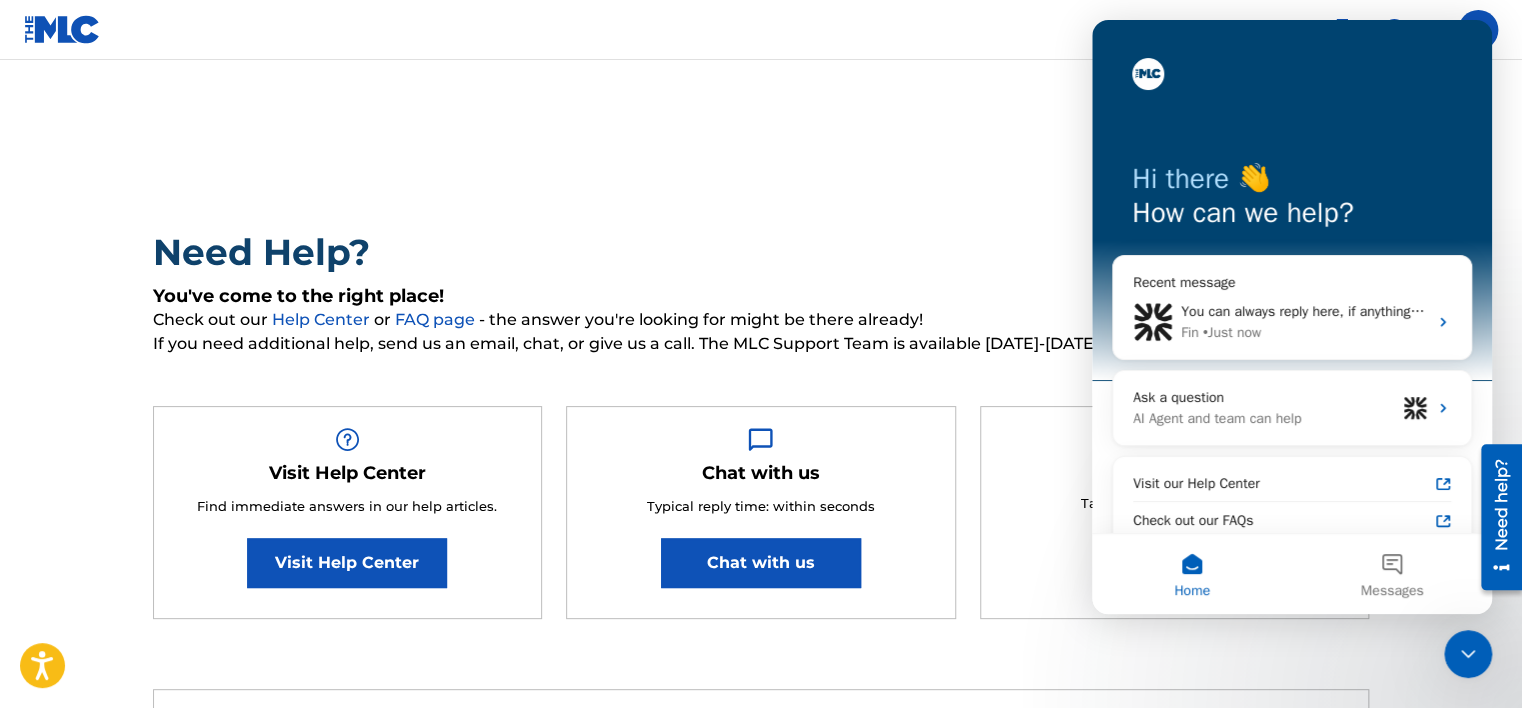 drag, startPoint x: 981, startPoint y: 161, endPoint x: 925, endPoint y: 189, distance: 62.609905 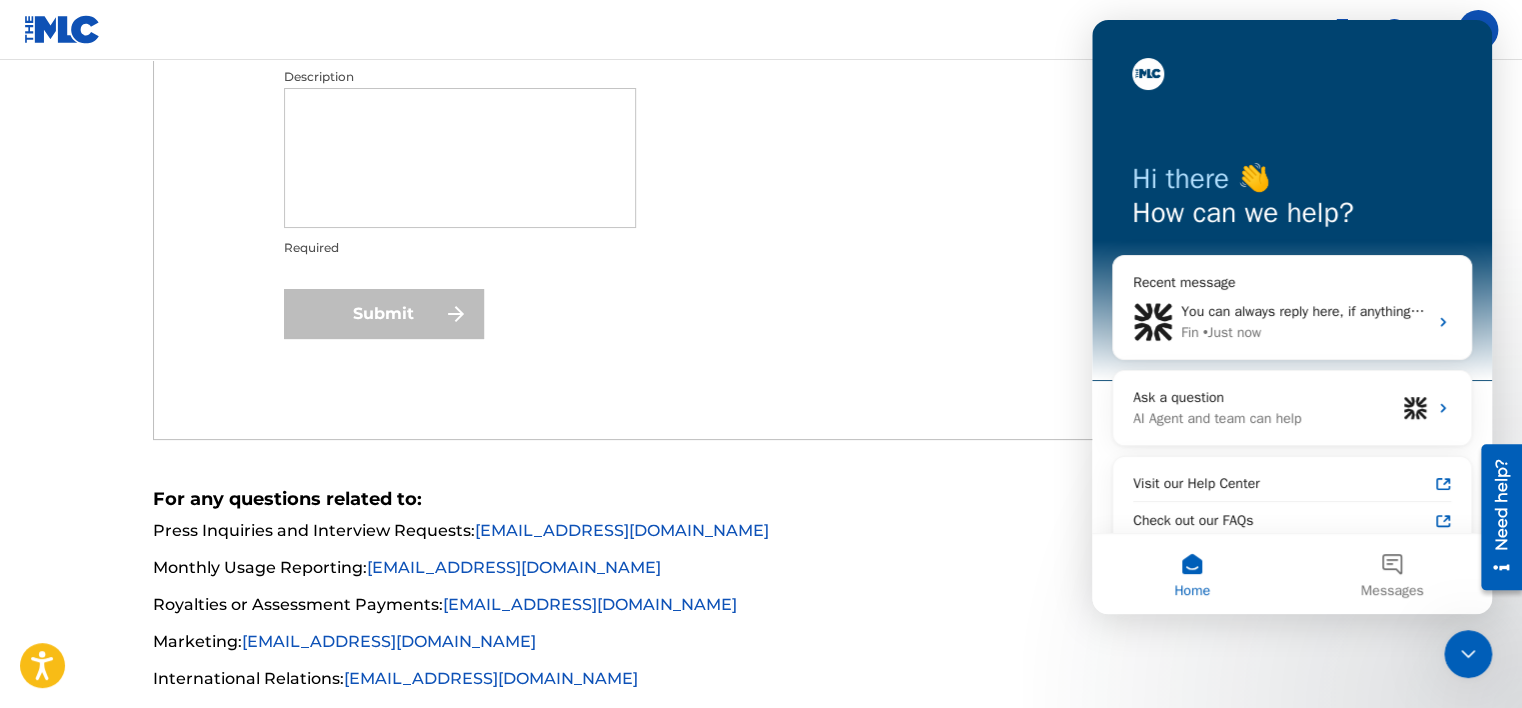 scroll, scrollTop: 1342, scrollLeft: 0, axis: vertical 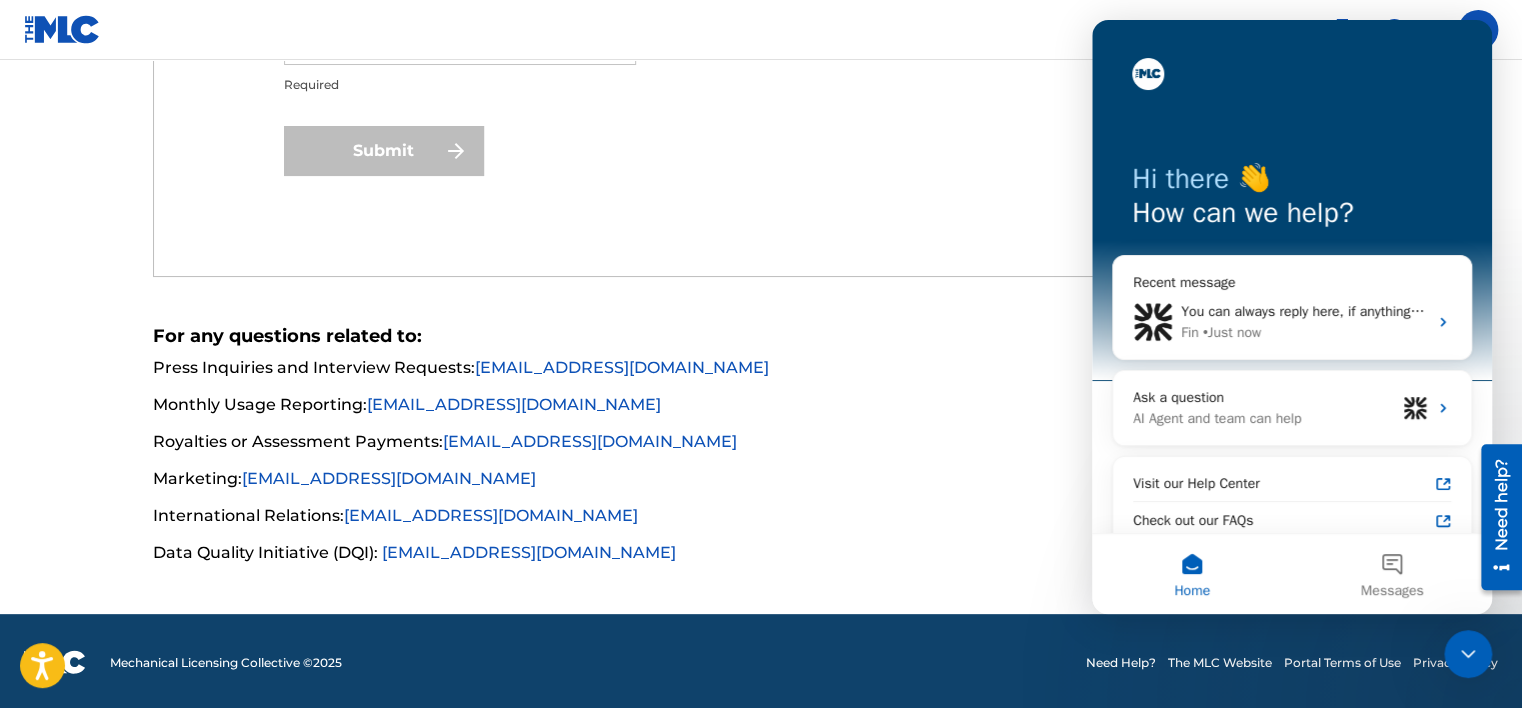 drag, startPoint x: 2936, startPoint y: 1268, endPoint x: 1468, endPoint y: 650, distance: 1592.7799 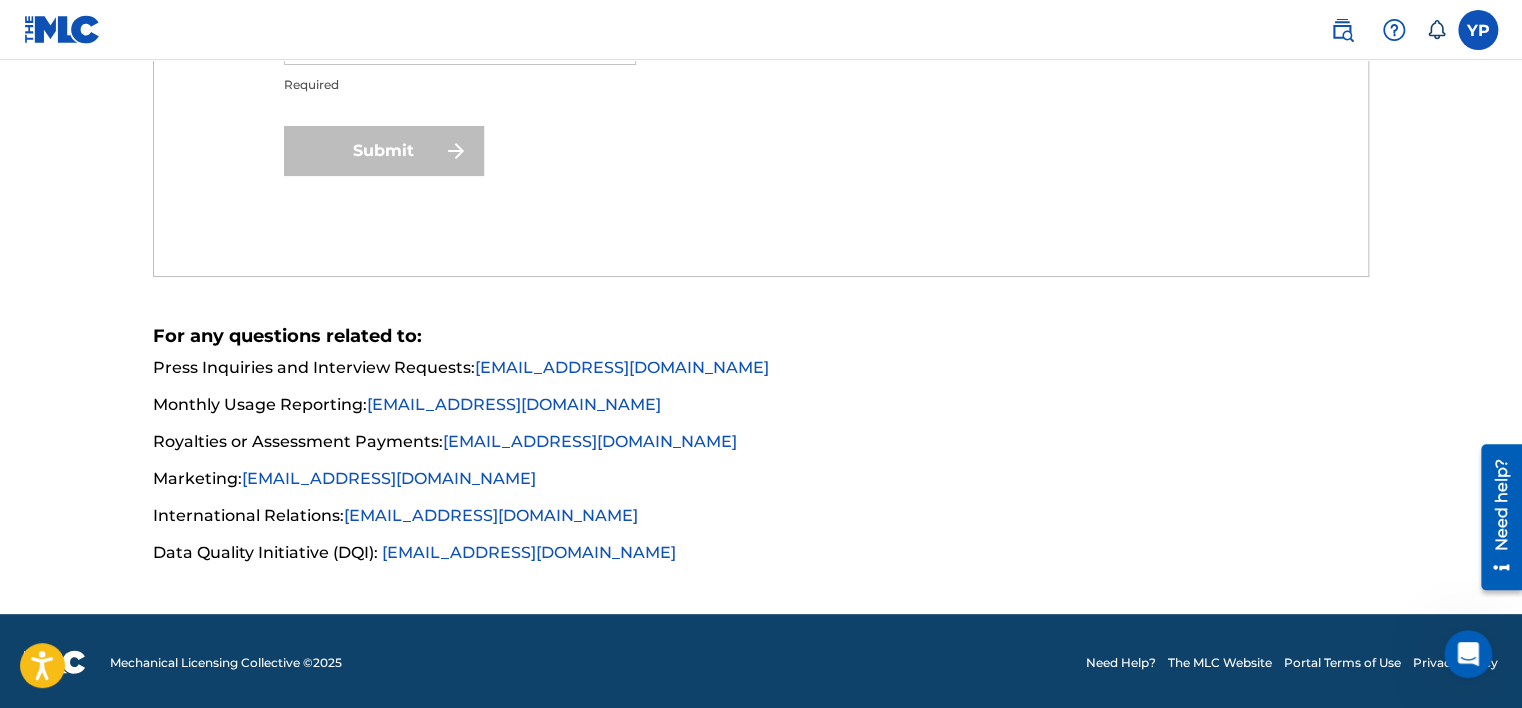 click on "Submit a request Typical reply time: within hours via email First Name   Yash Required Last Name   Paul Required Email Address   mryashmusic@gmail.com Required Topic Required Sub Topic Required Description   Required Submit" at bounding box center (761, -188) 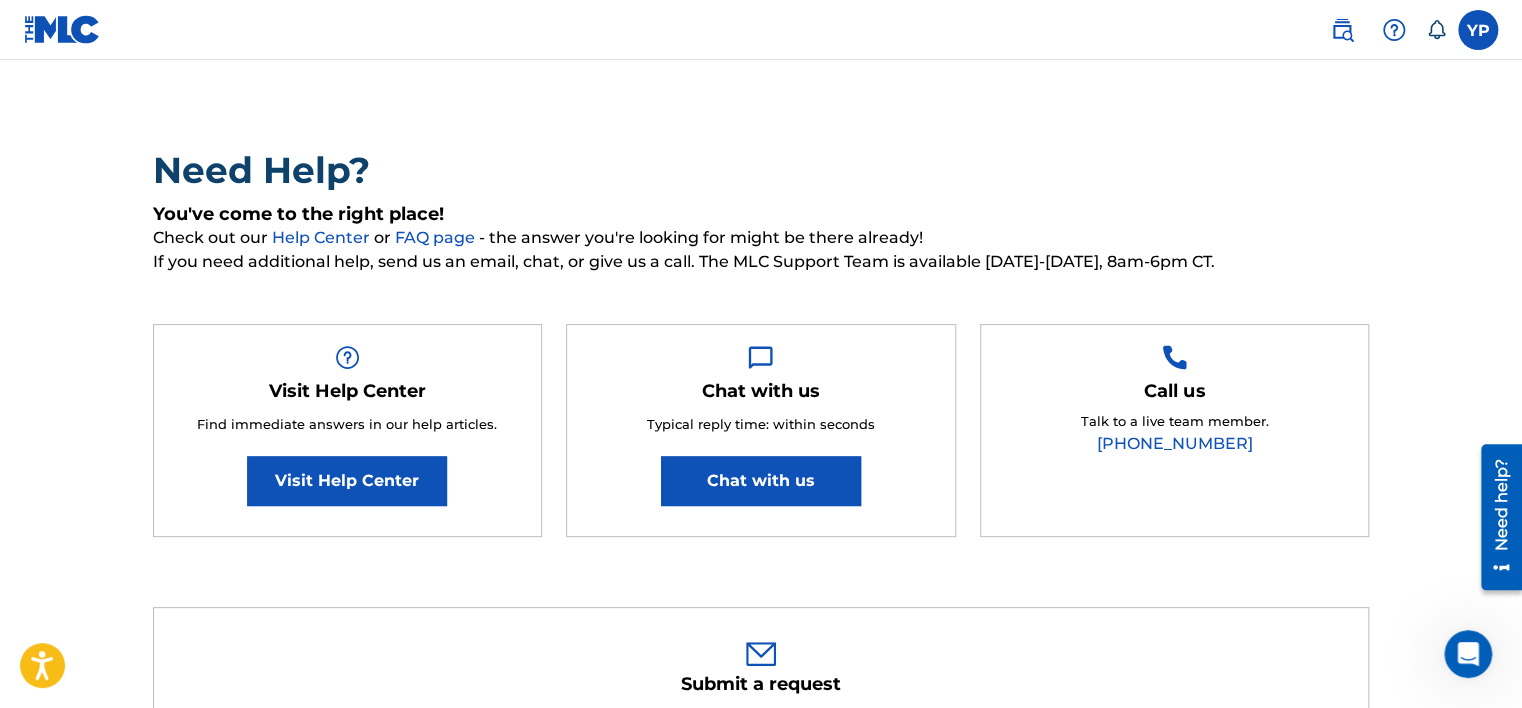 scroll, scrollTop: 0, scrollLeft: 0, axis: both 